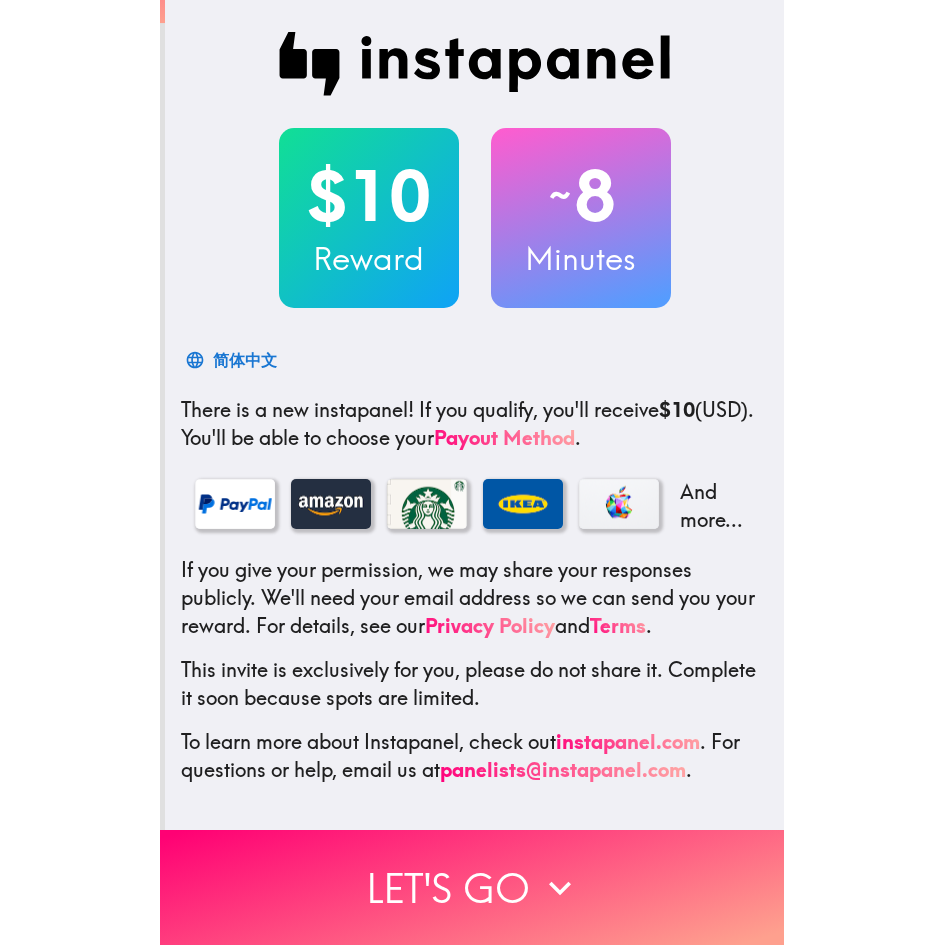 scroll, scrollTop: 0, scrollLeft: 0, axis: both 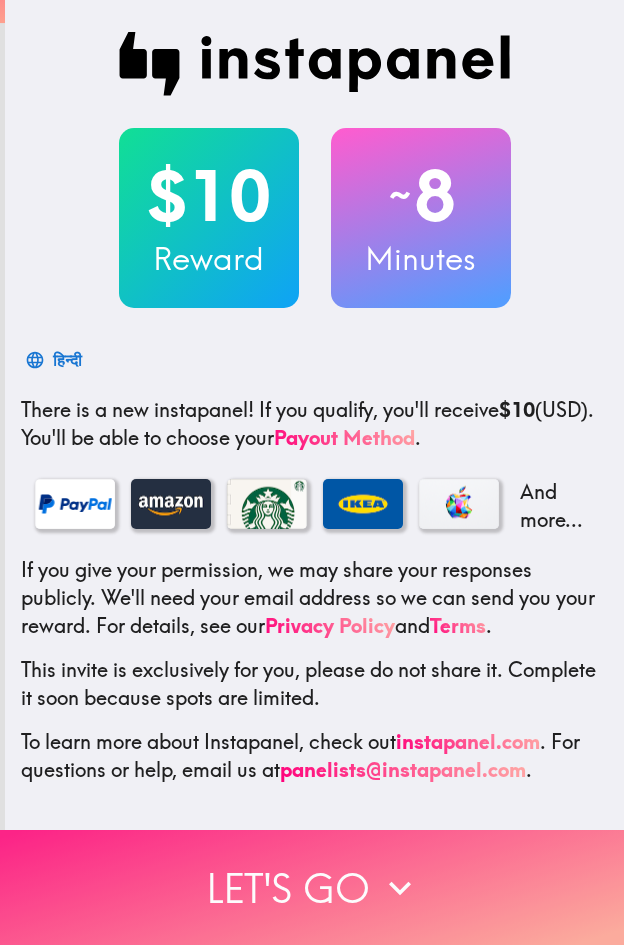 drag, startPoint x: 225, startPoint y: 855, endPoint x: 421, endPoint y: 867, distance: 196.367 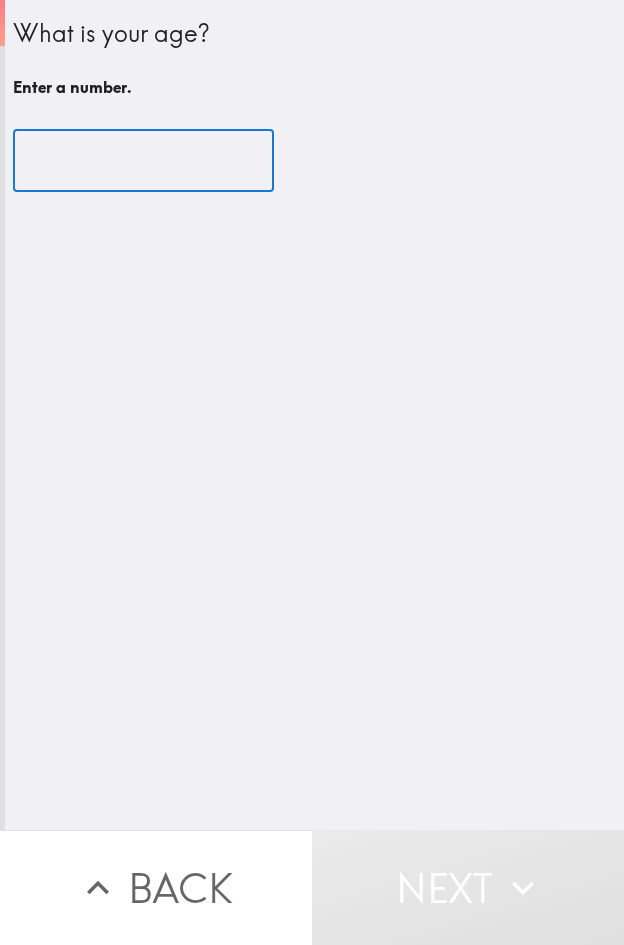 click at bounding box center (143, 161) 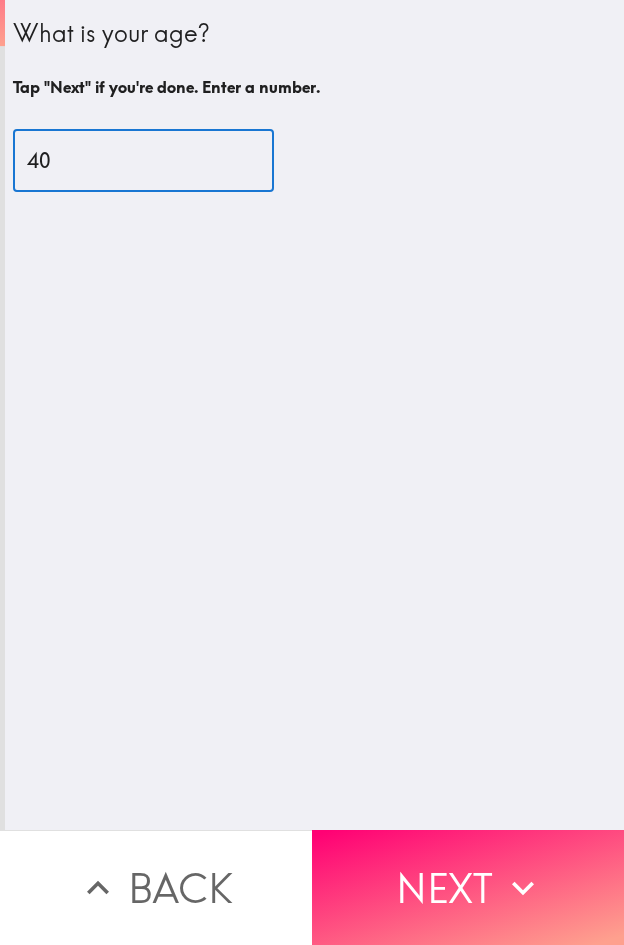 type on "40" 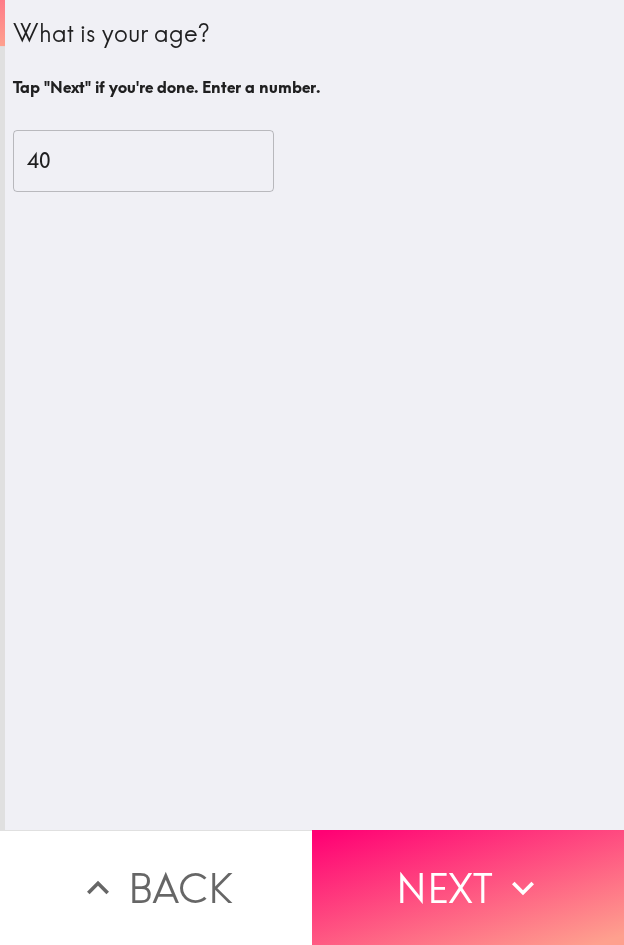 drag, startPoint x: 490, startPoint y: 875, endPoint x: 621, endPoint y: 865, distance: 131.38112 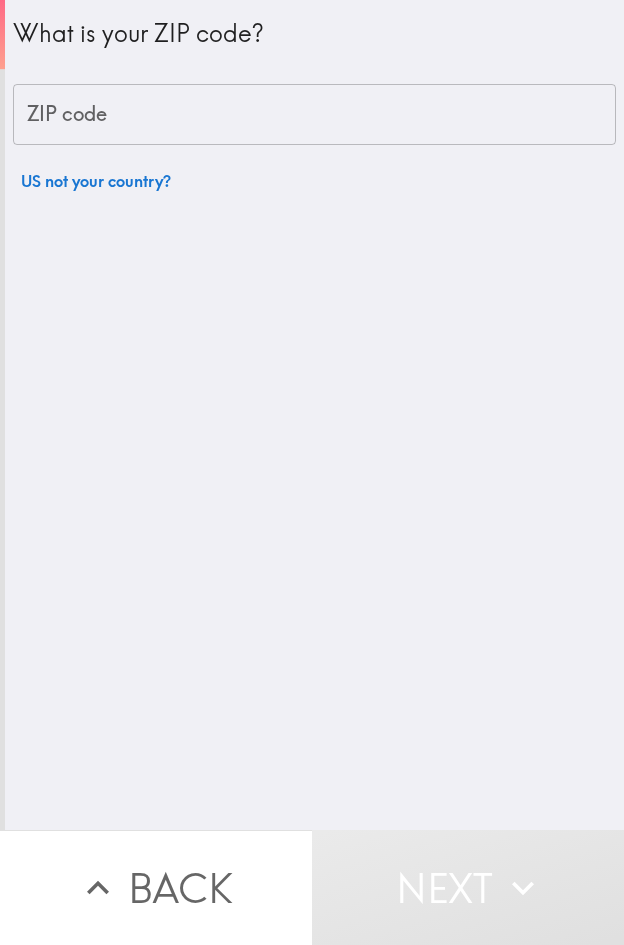 click on "ZIP code" at bounding box center (314, 115) 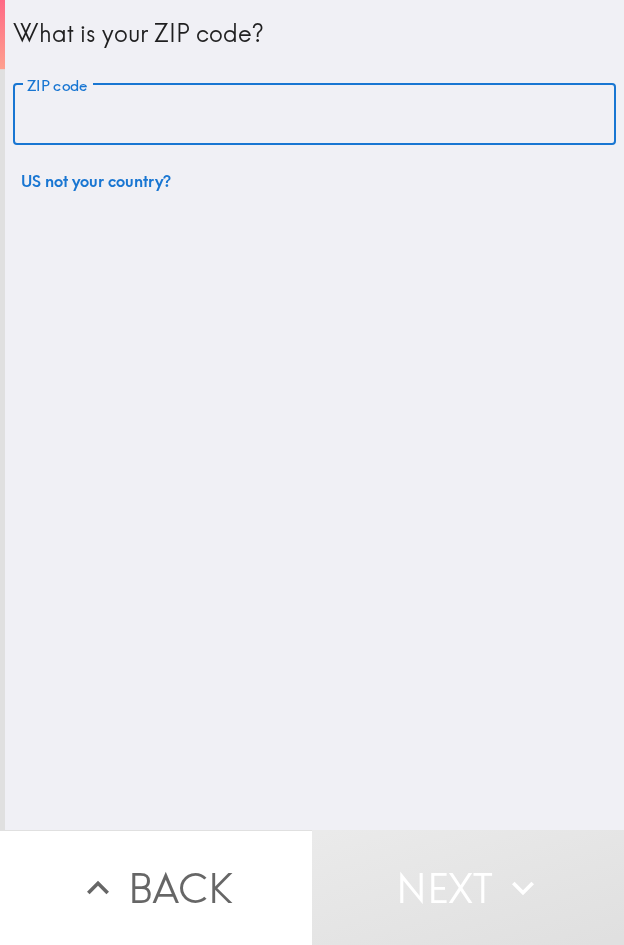 paste on "[NUMBER]" 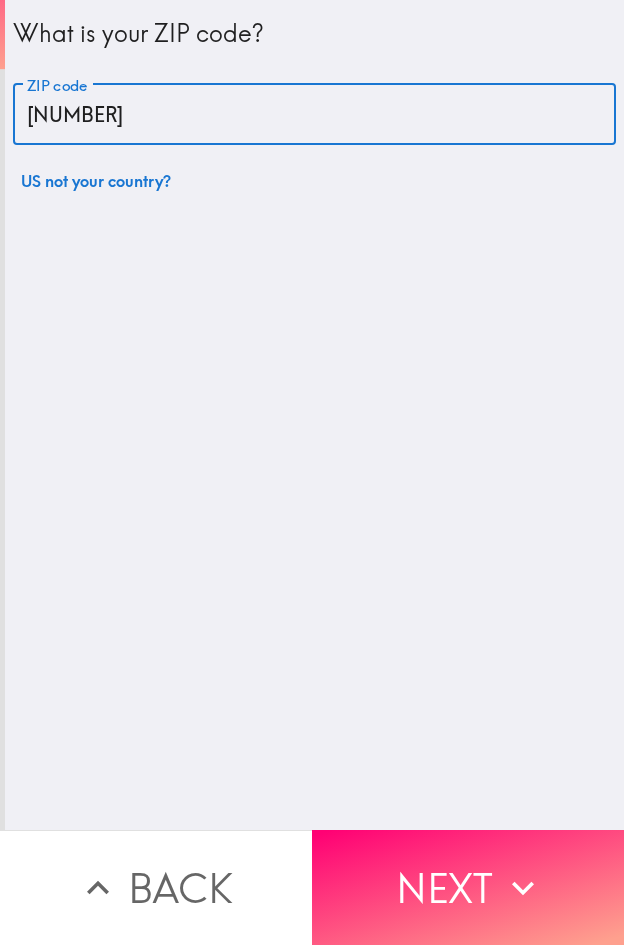 type on "[NUMBER]" 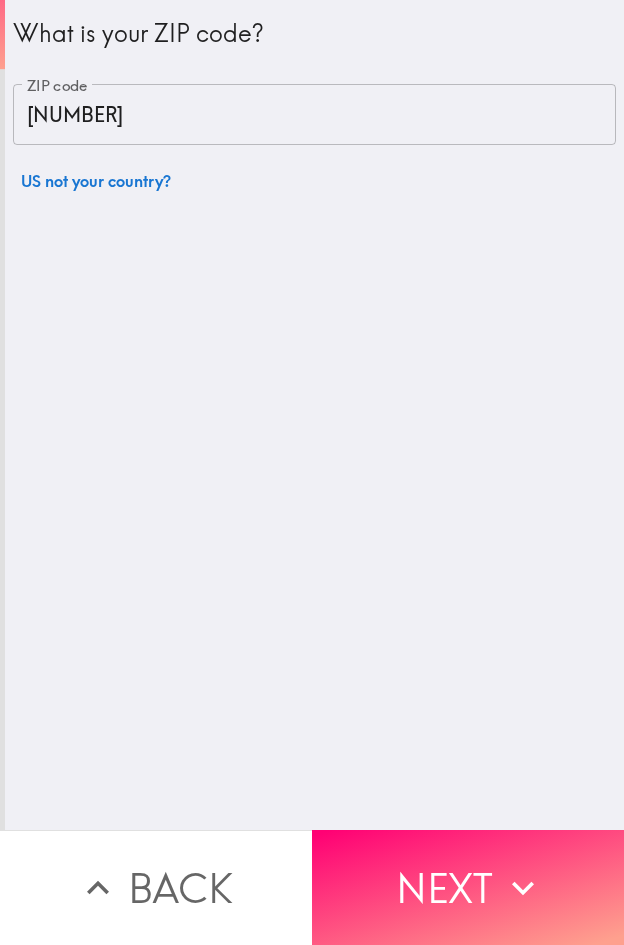 click on "Next" at bounding box center (468, 887) 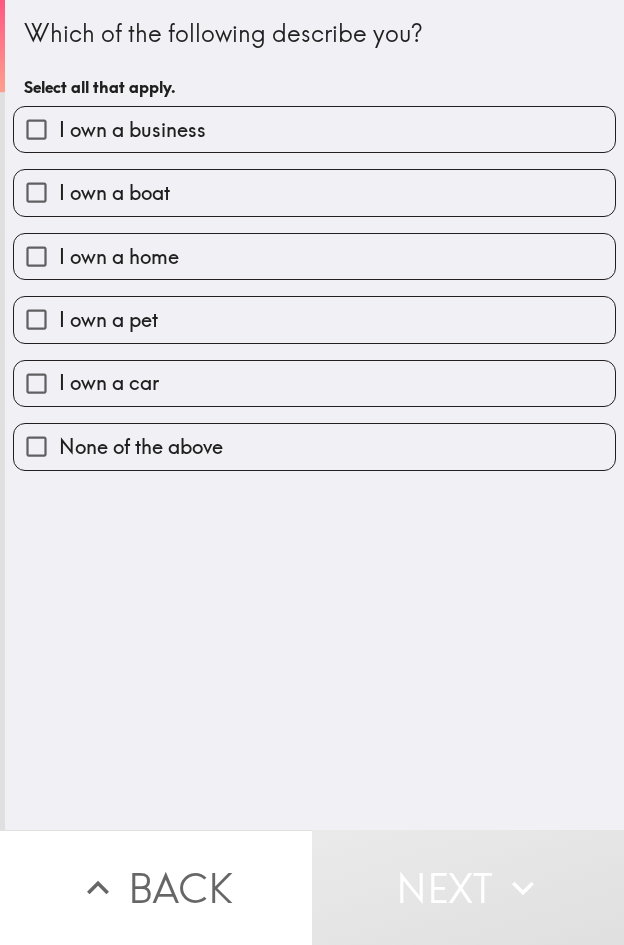 click on "I own a business" at bounding box center (132, 130) 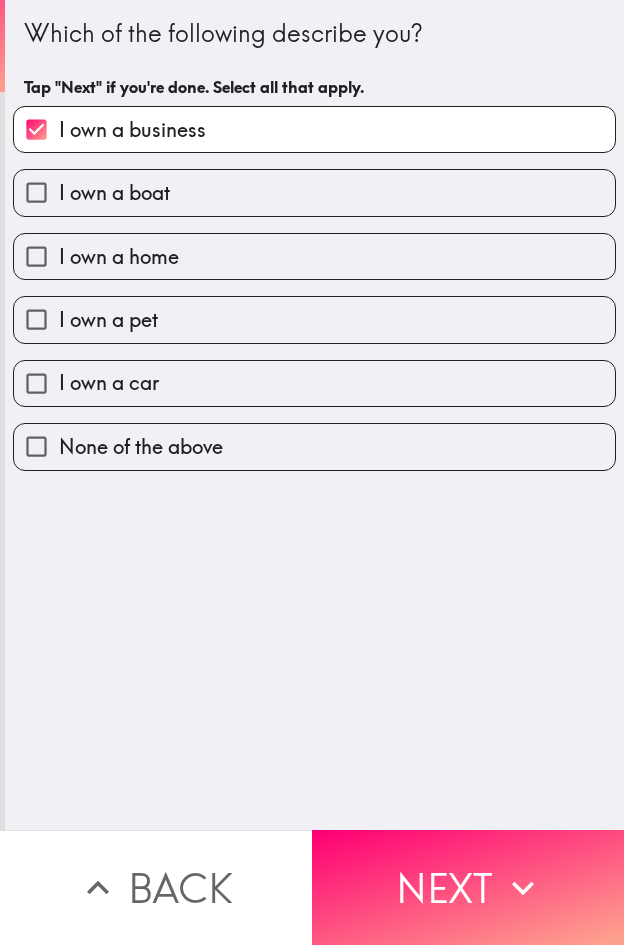 click on "Next" at bounding box center (468, 887) 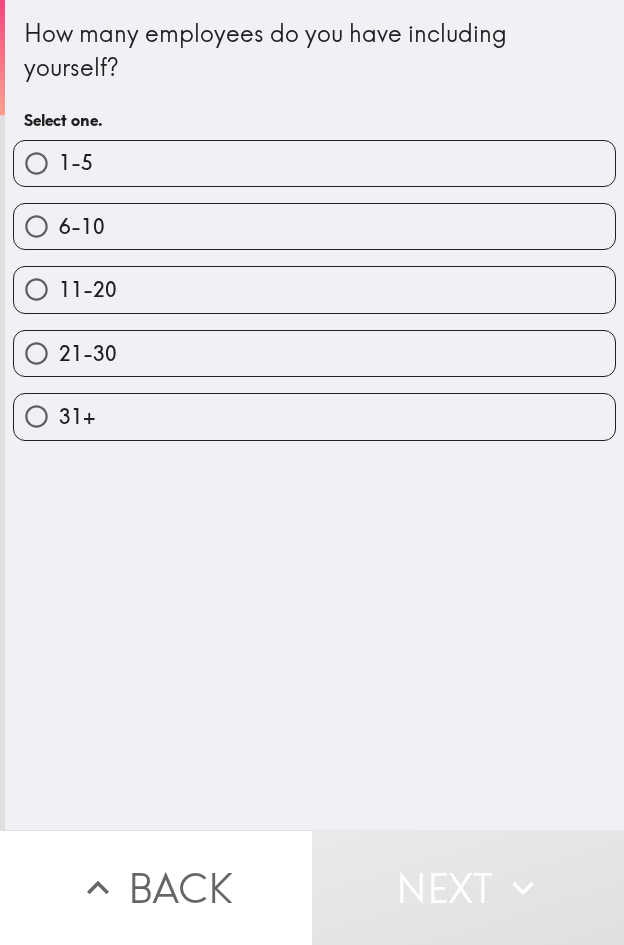 drag, startPoint x: 231, startPoint y: 352, endPoint x: 552, endPoint y: 377, distance: 321.97205 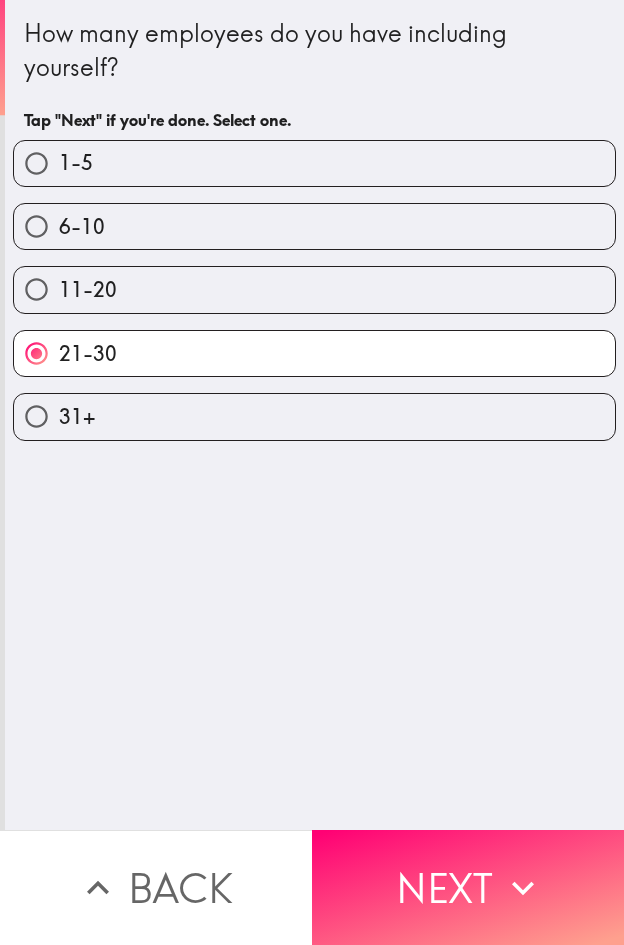 drag, startPoint x: 501, startPoint y: 843, endPoint x: 620, endPoint y: 856, distance: 119.70798 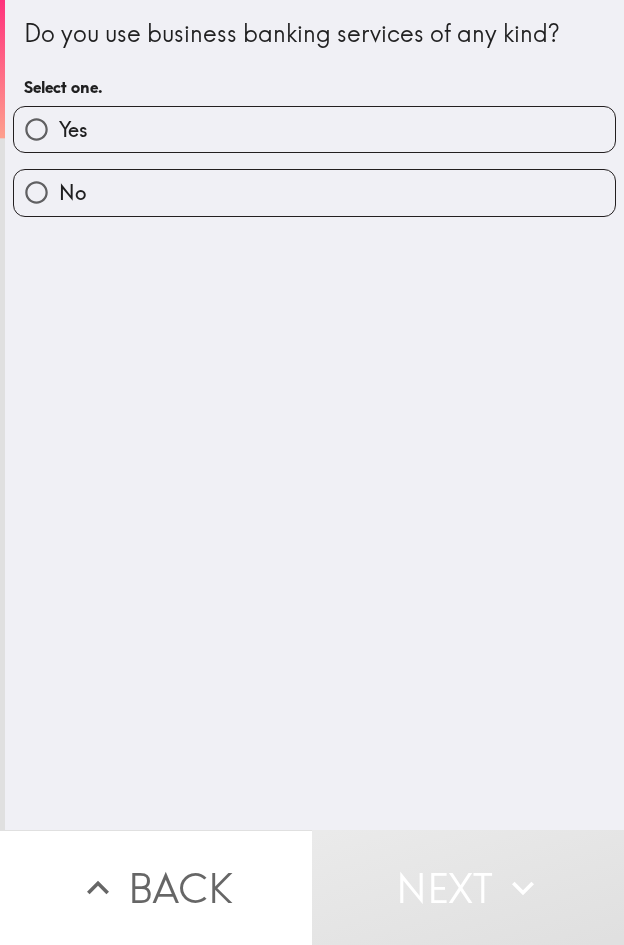 drag, startPoint x: 111, startPoint y: 124, endPoint x: 540, endPoint y: 136, distance: 429.1678 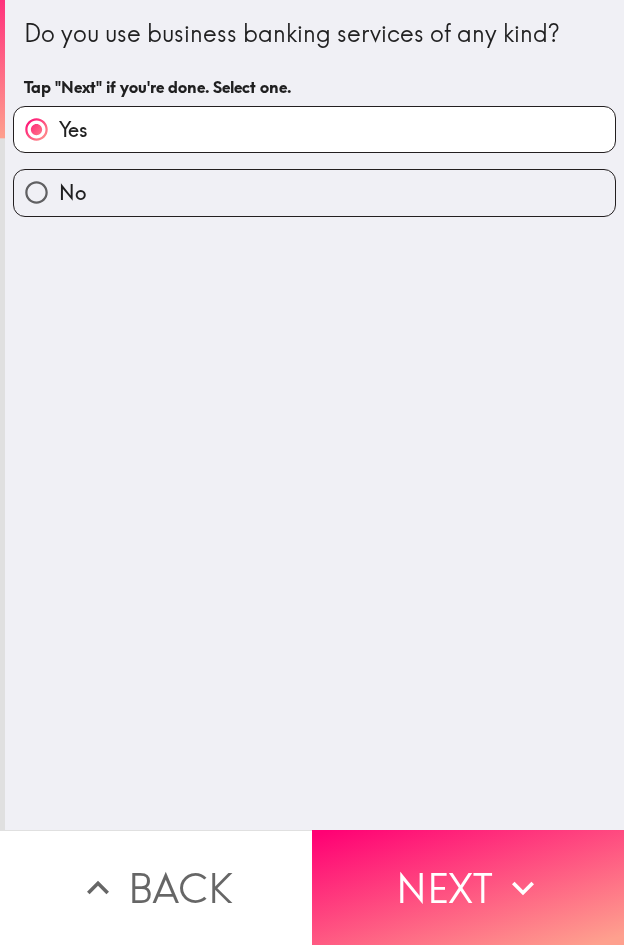 click on "Next" at bounding box center (468, 887) 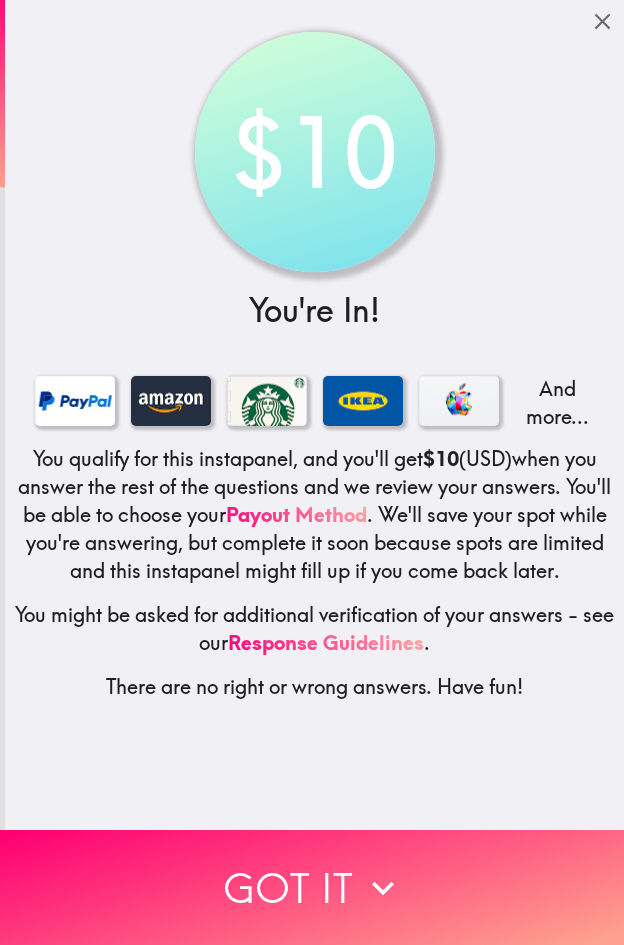 click on "Got it" at bounding box center (312, 887) 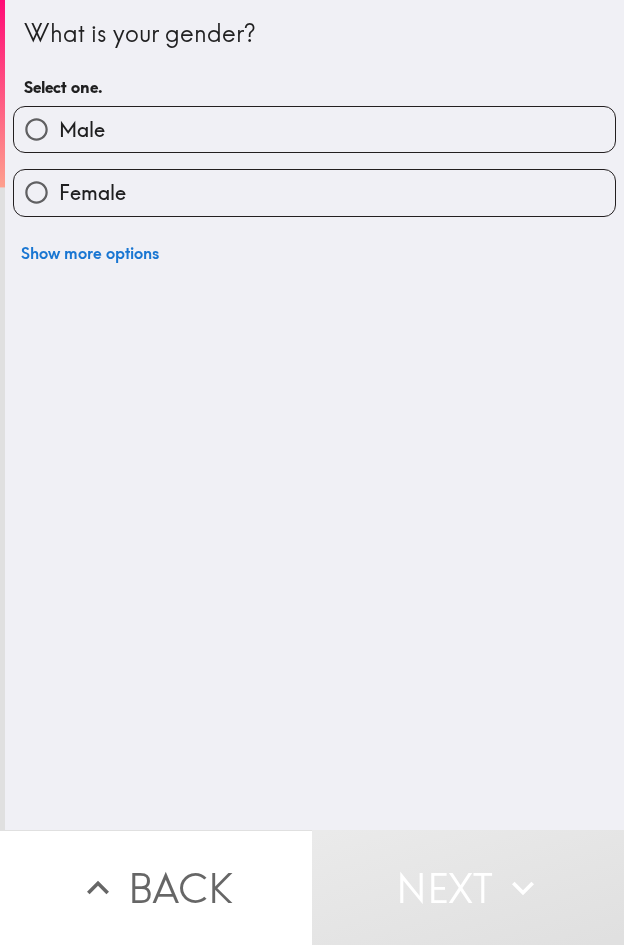 type 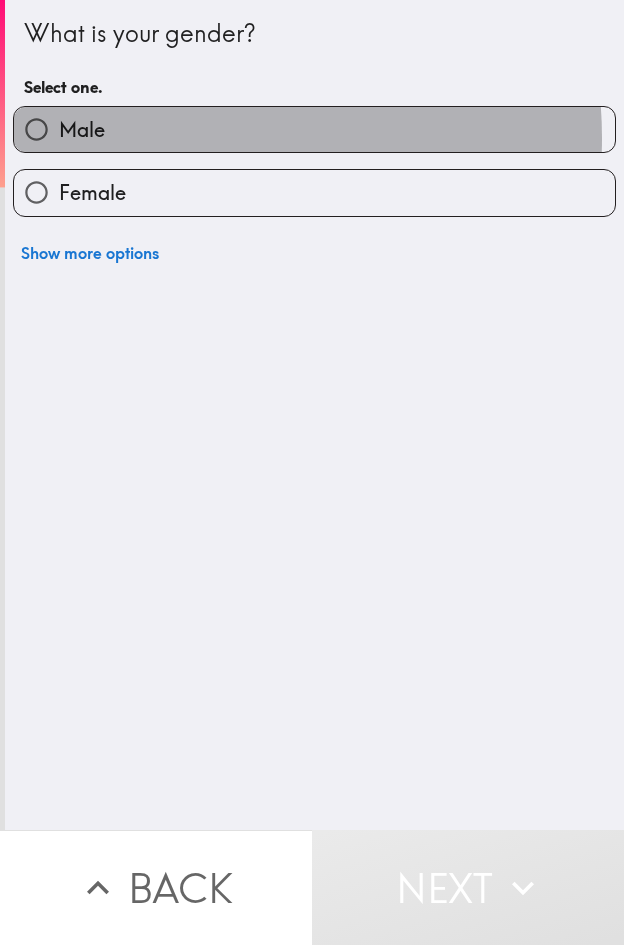 click on "Male" at bounding box center (314, 129) 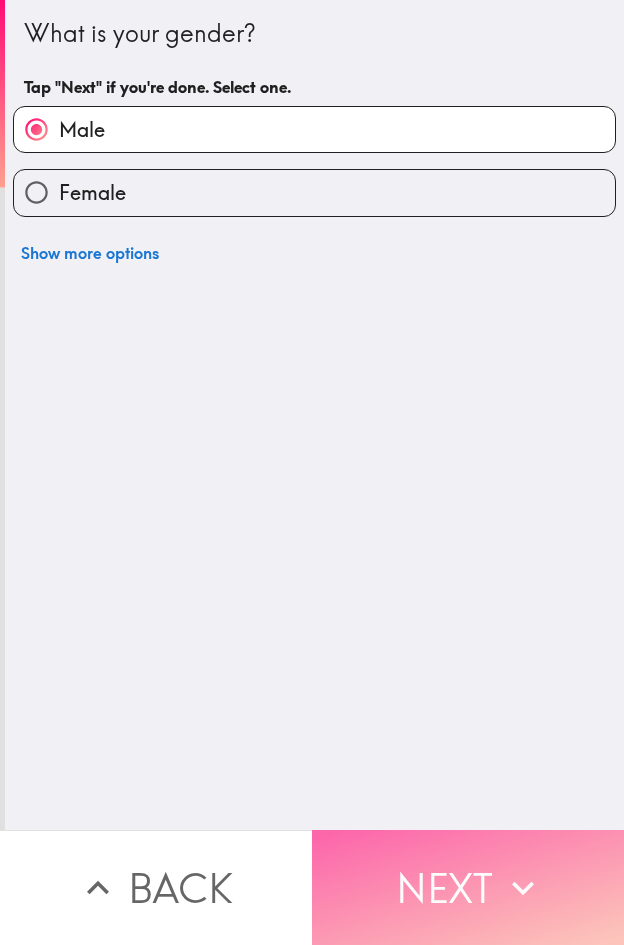 click on "Next" at bounding box center [468, 887] 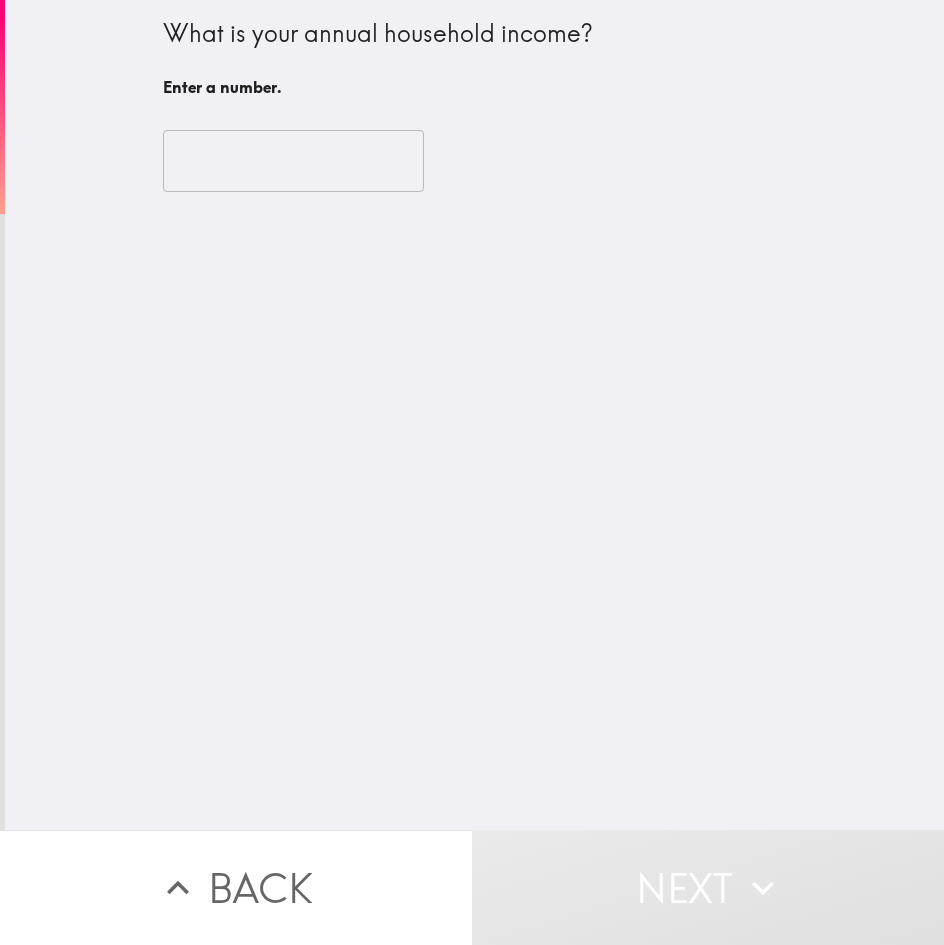 click at bounding box center [293, 161] 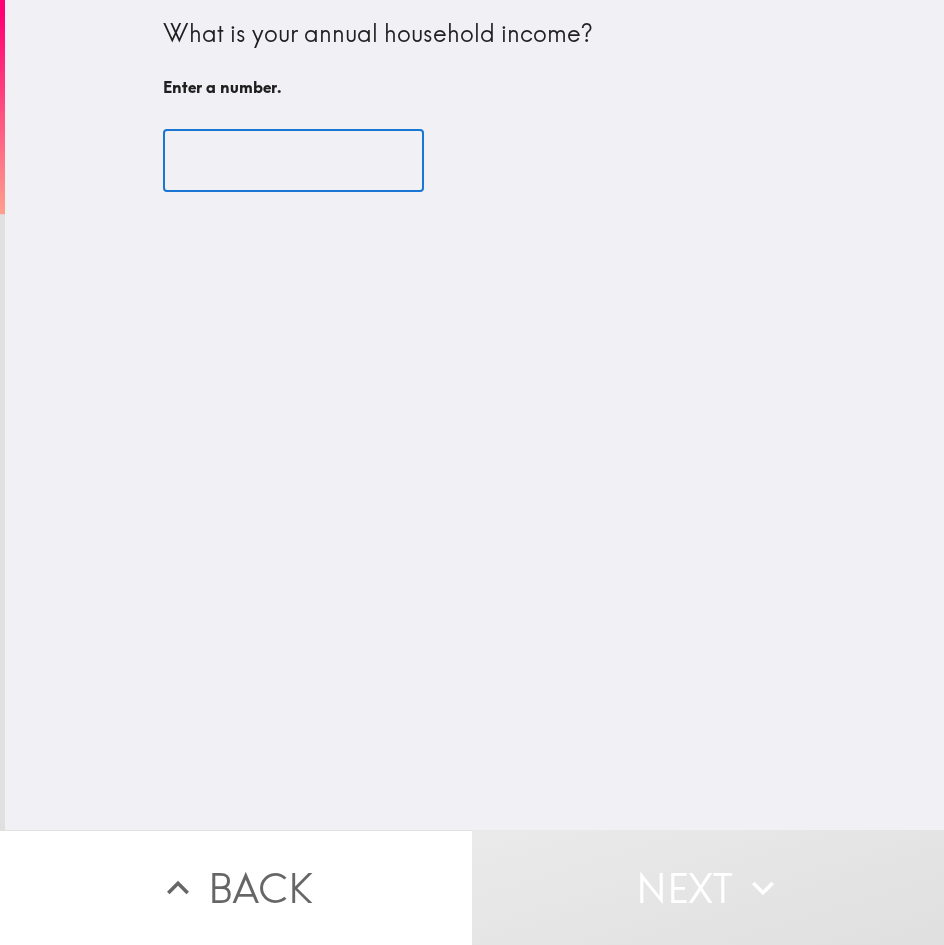 paste on "280000" 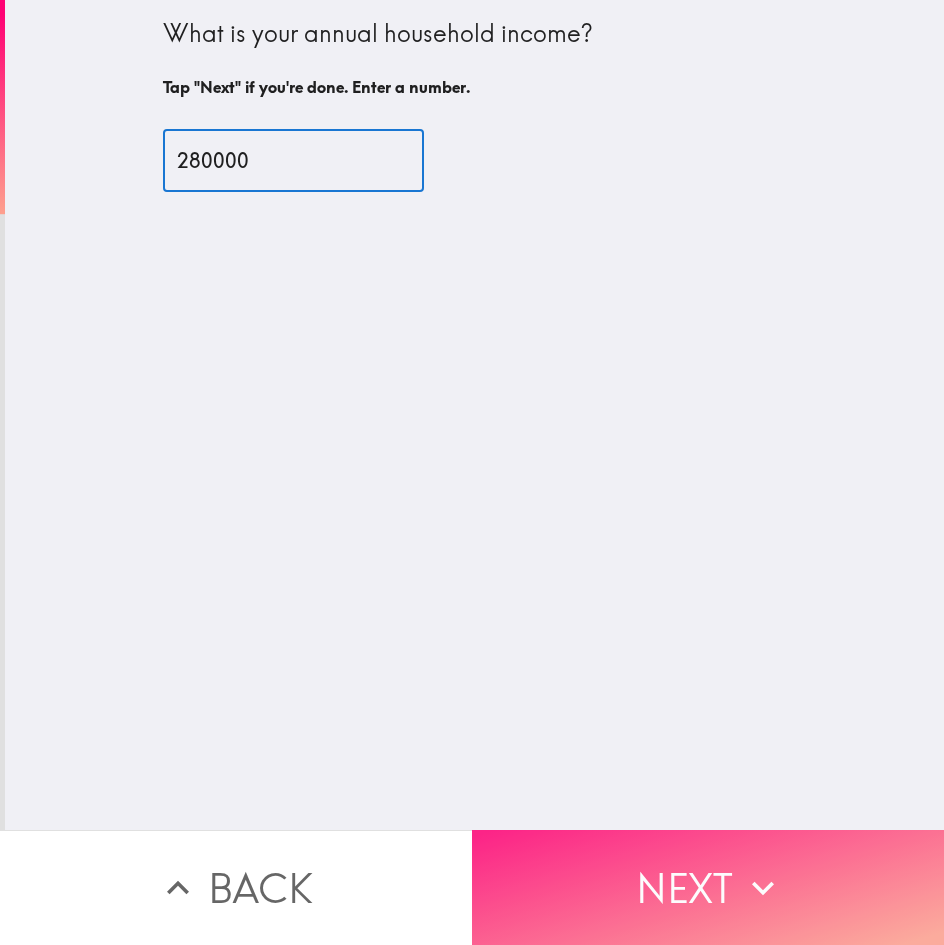 type on "280000" 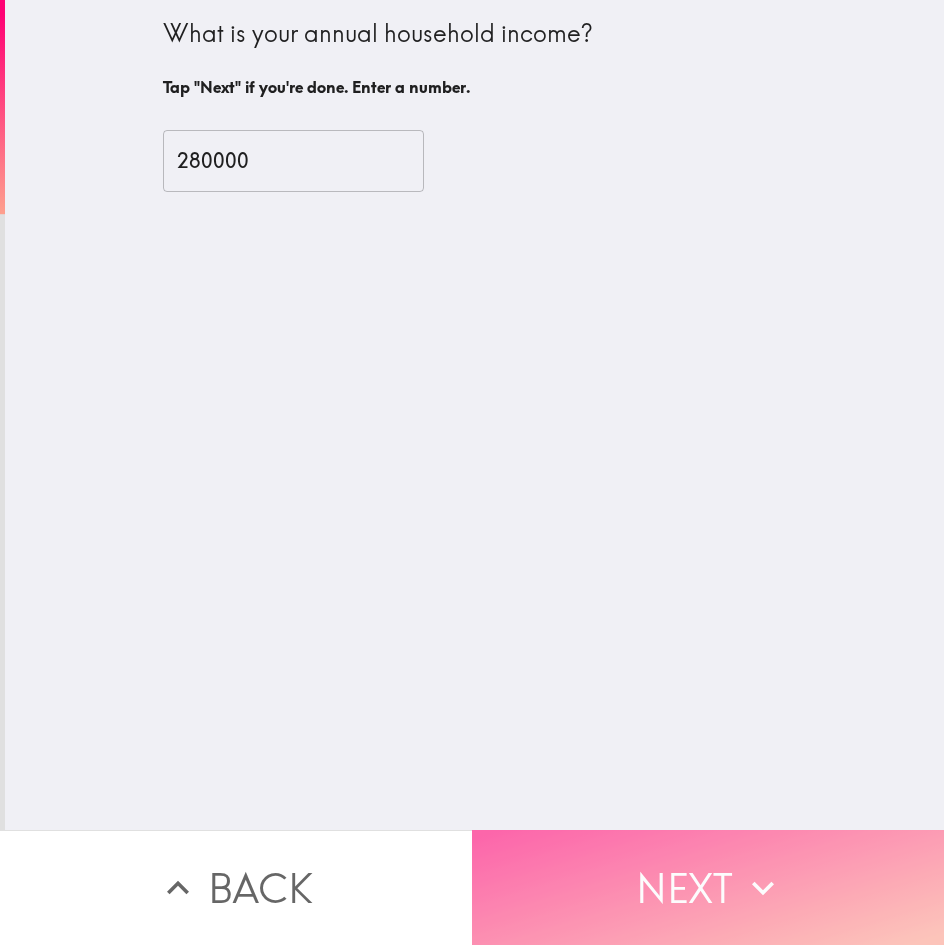 click on "Next" at bounding box center [708, 887] 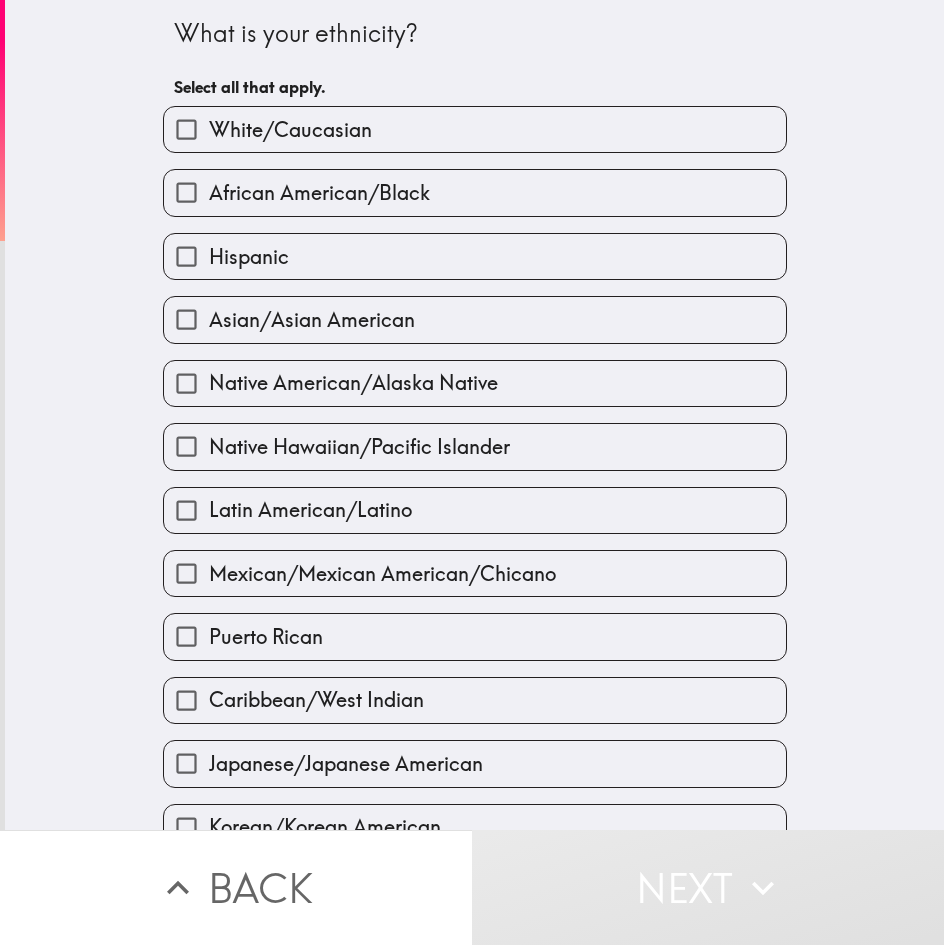 click on "White/Caucasian" at bounding box center [290, 130] 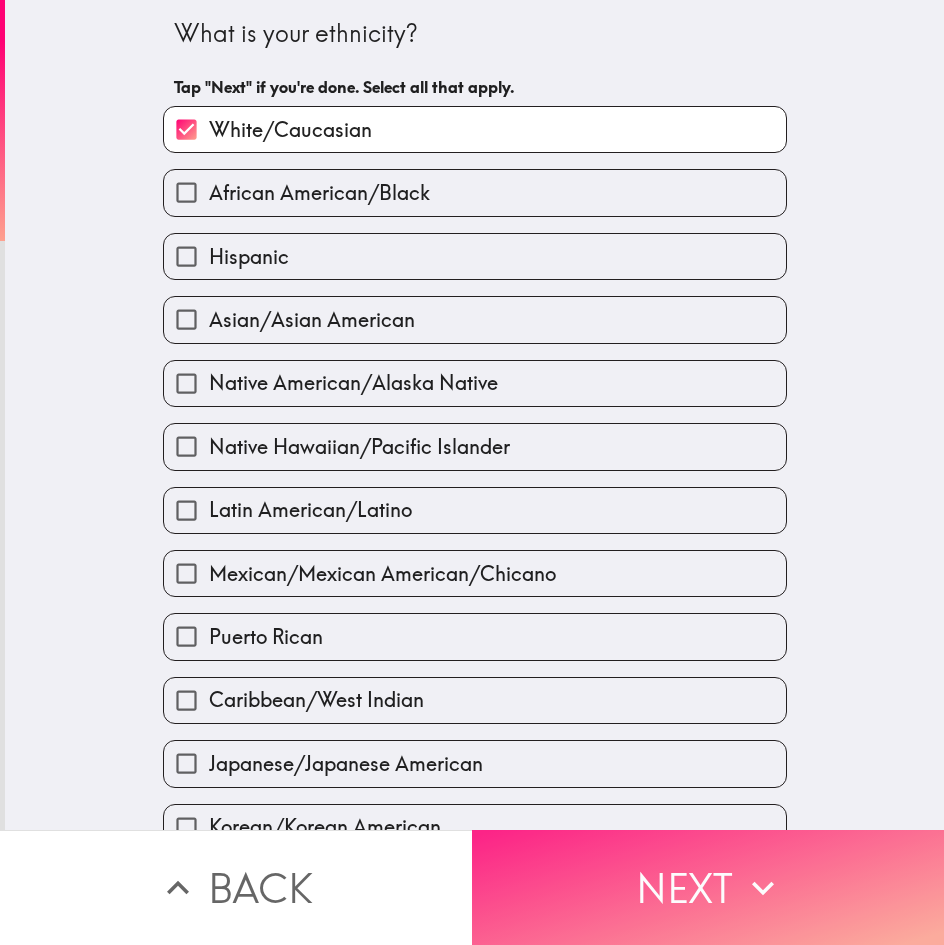 click on "Next" at bounding box center (708, 887) 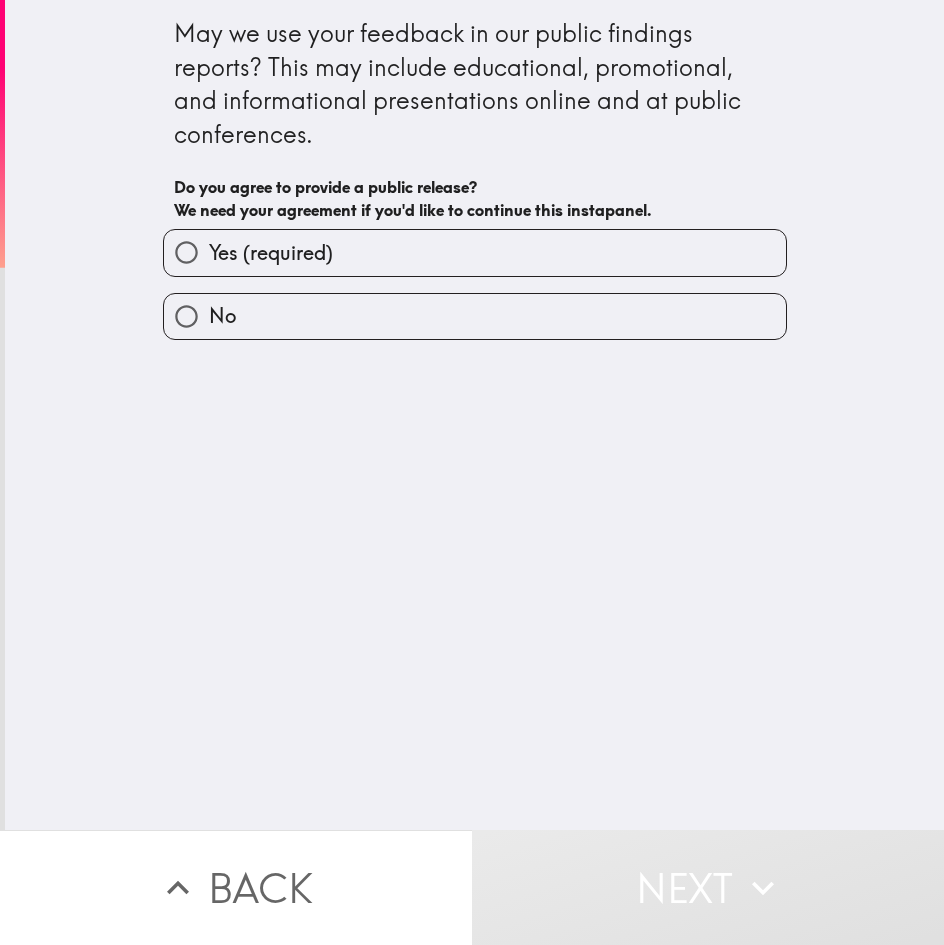 click on "Yes (required)" at bounding box center [475, 252] 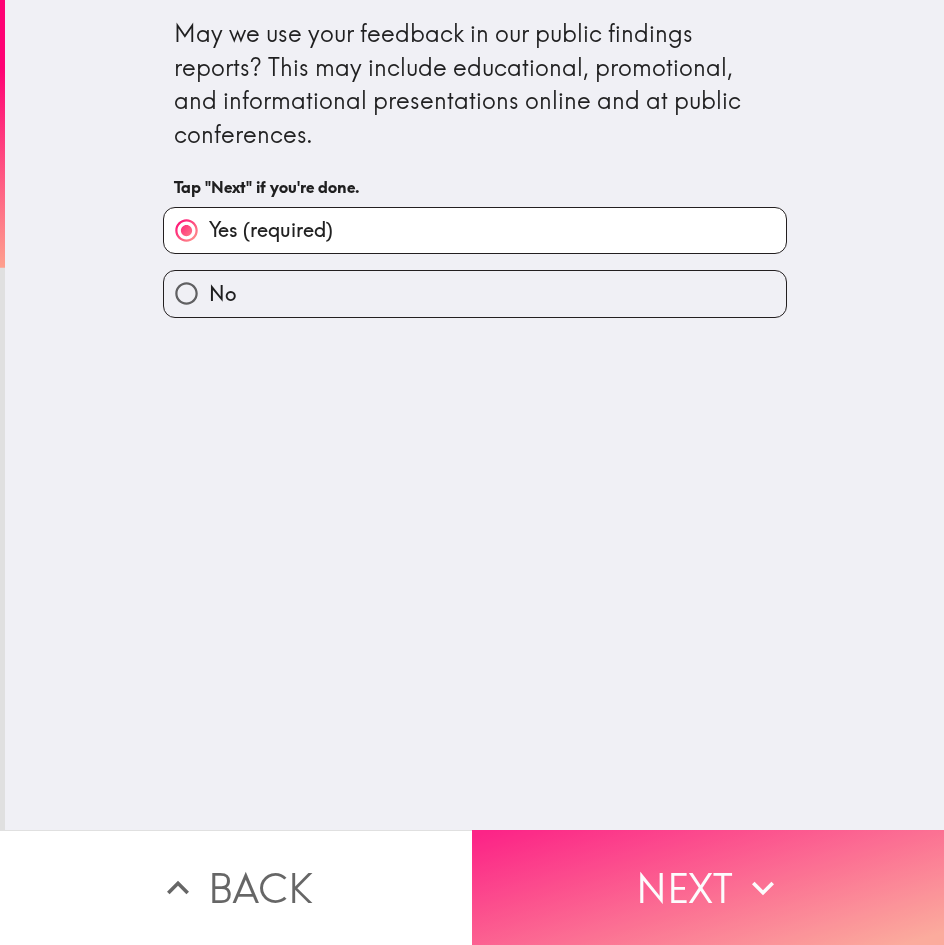 click on "Next" at bounding box center (708, 887) 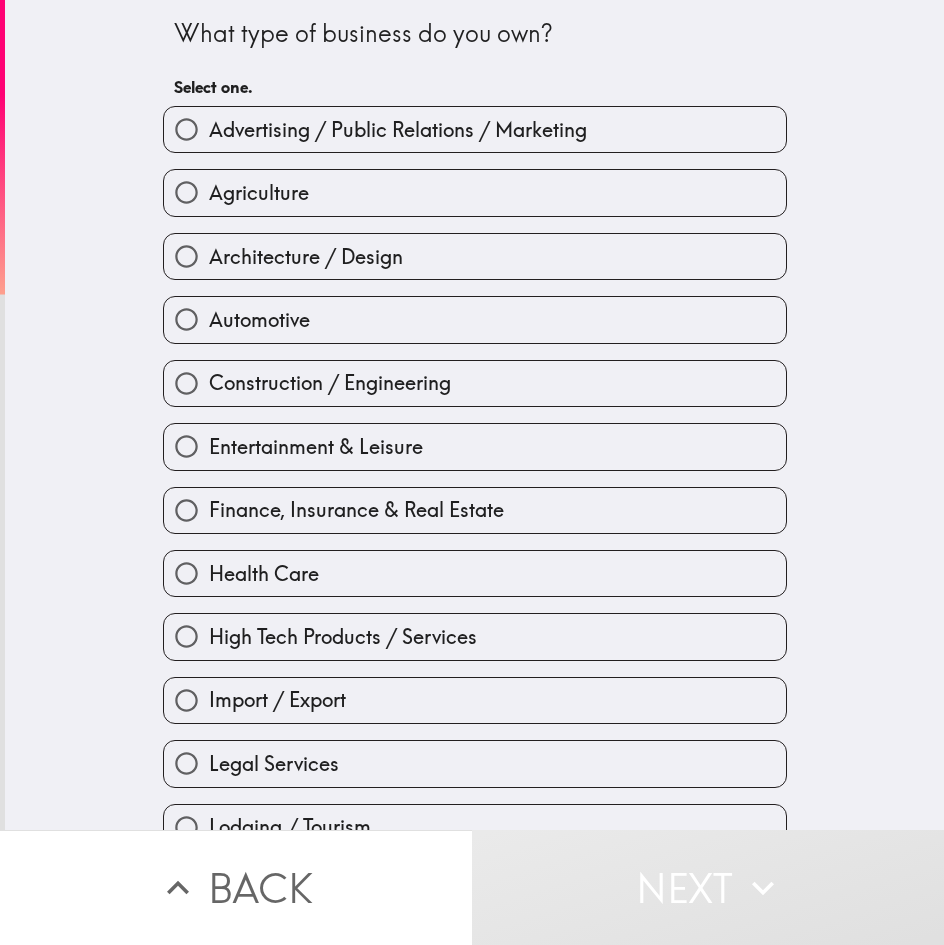 drag, startPoint x: 669, startPoint y: 125, endPoint x: 664, endPoint y: 61, distance: 64.195015 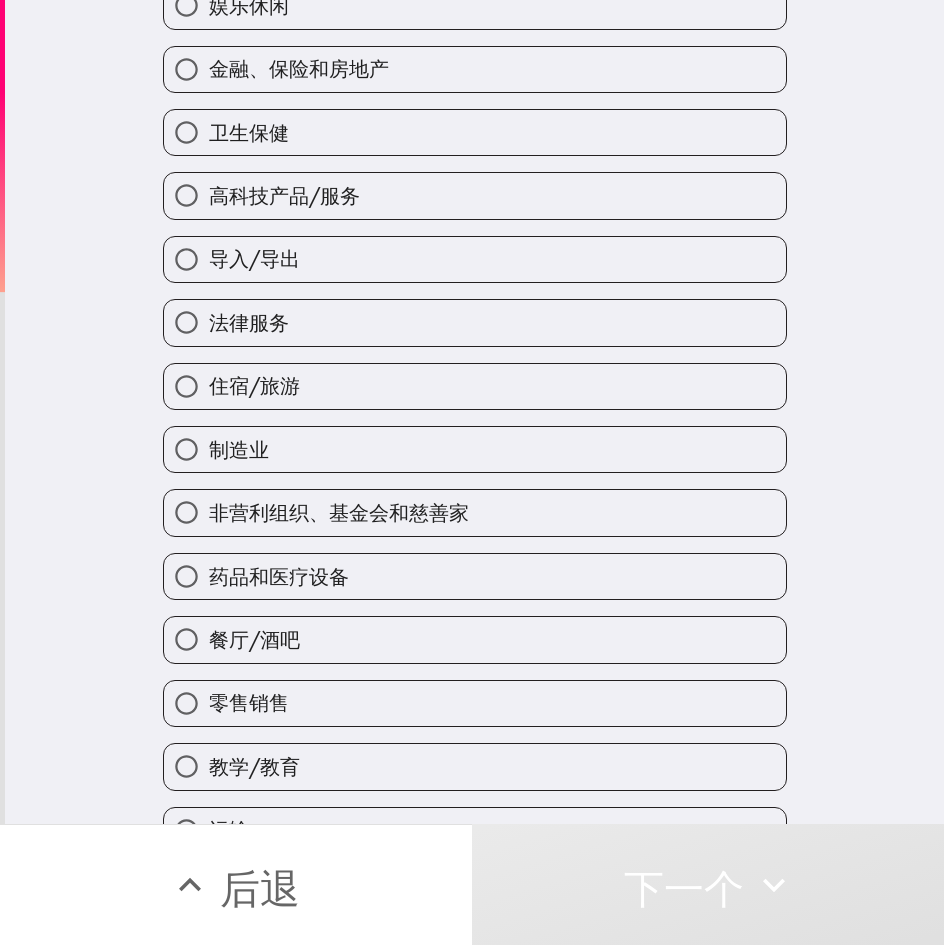 scroll, scrollTop: 500, scrollLeft: 0, axis: vertical 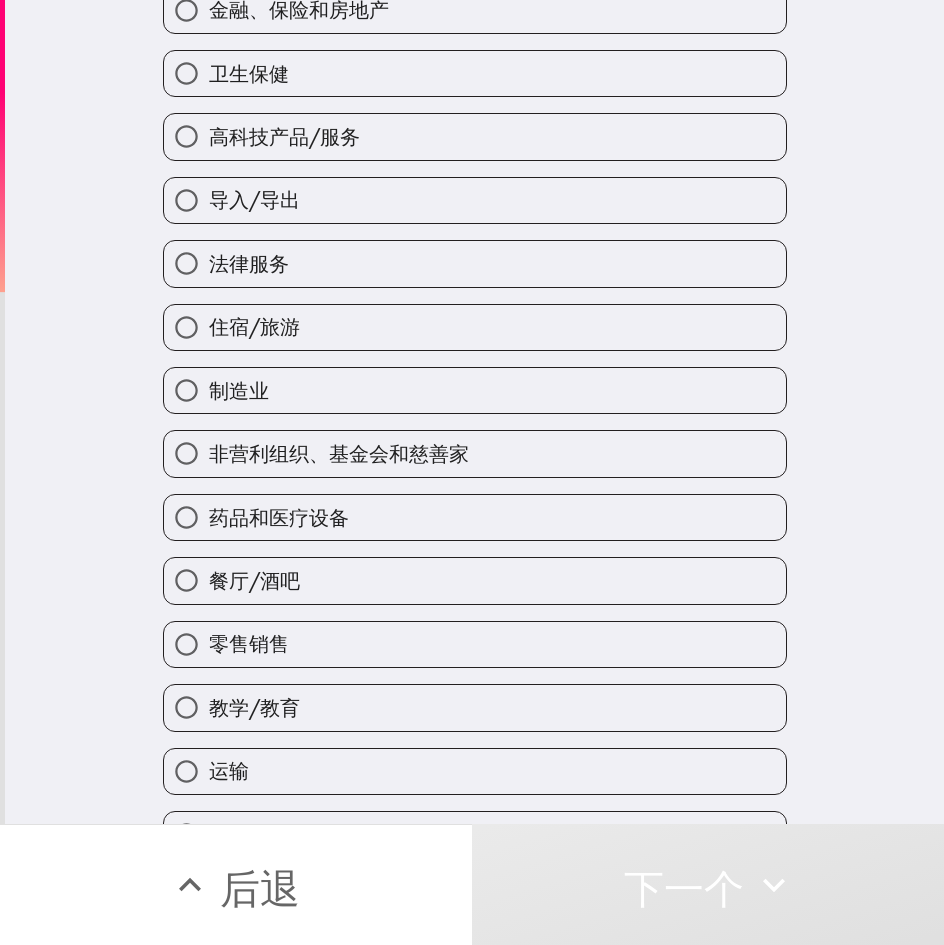 click on "法律服务" at bounding box center [475, 263] 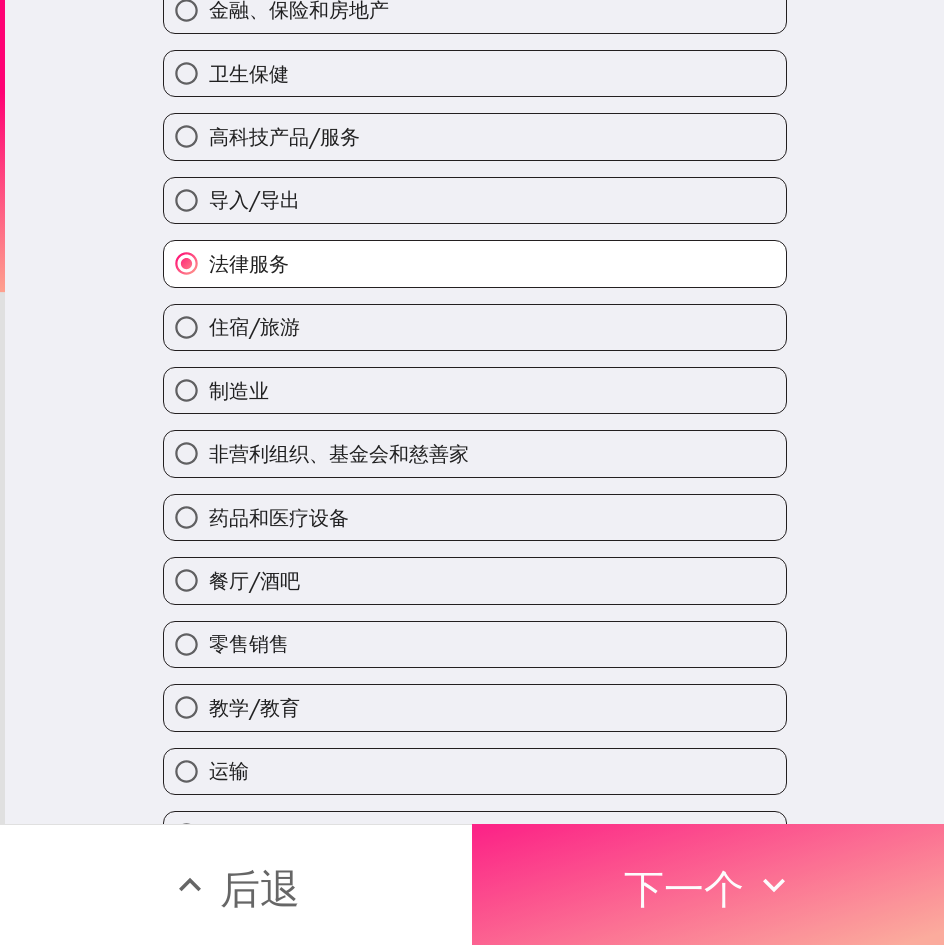 click on "下一个" at bounding box center (684, 888) 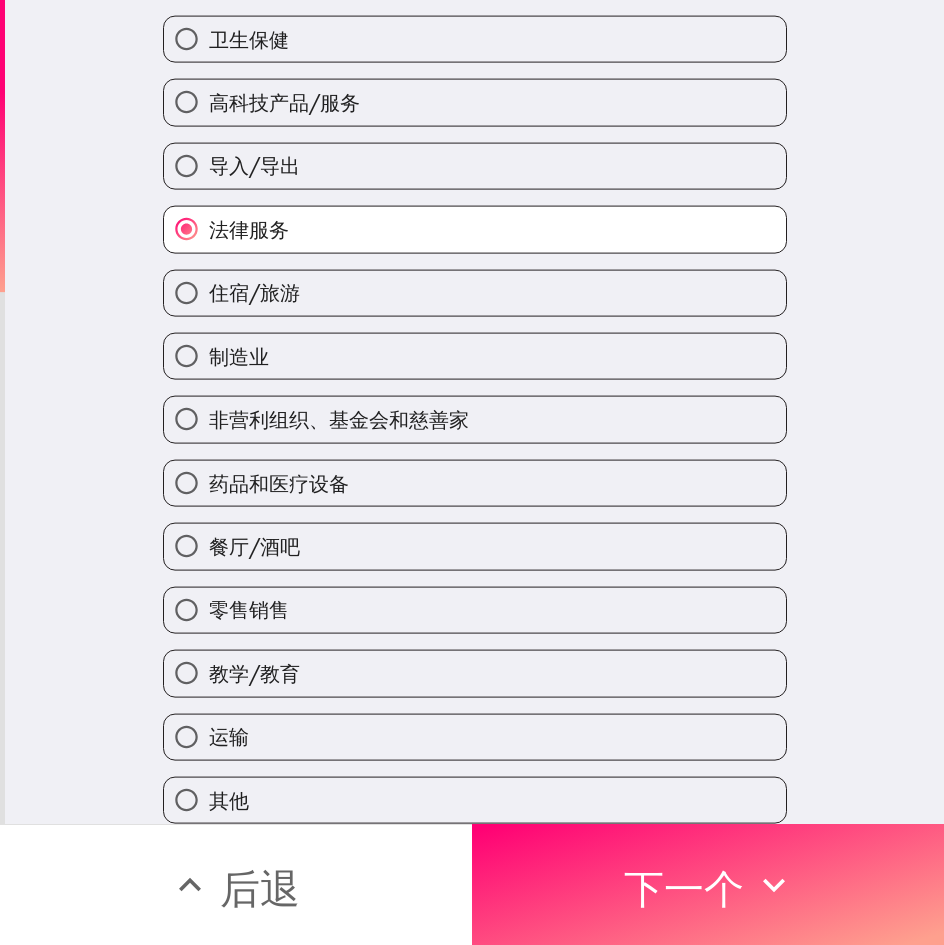 scroll, scrollTop: 273, scrollLeft: 0, axis: vertical 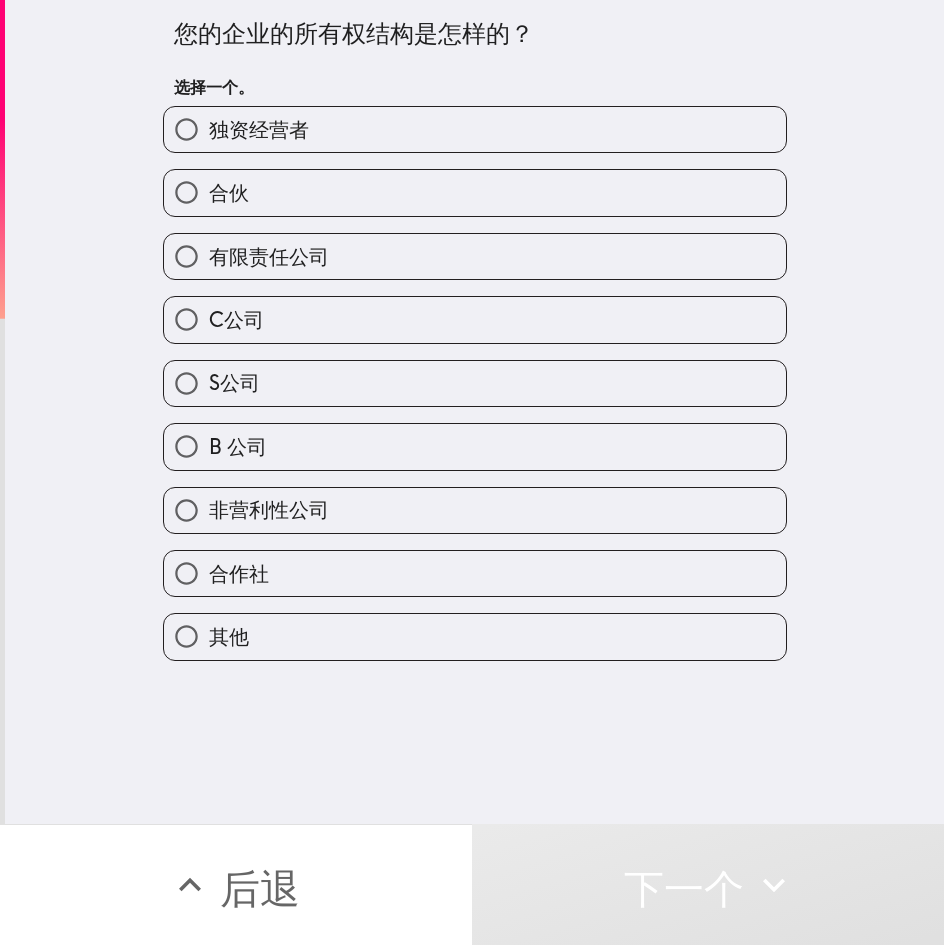 click on "合伙" at bounding box center (475, 192) 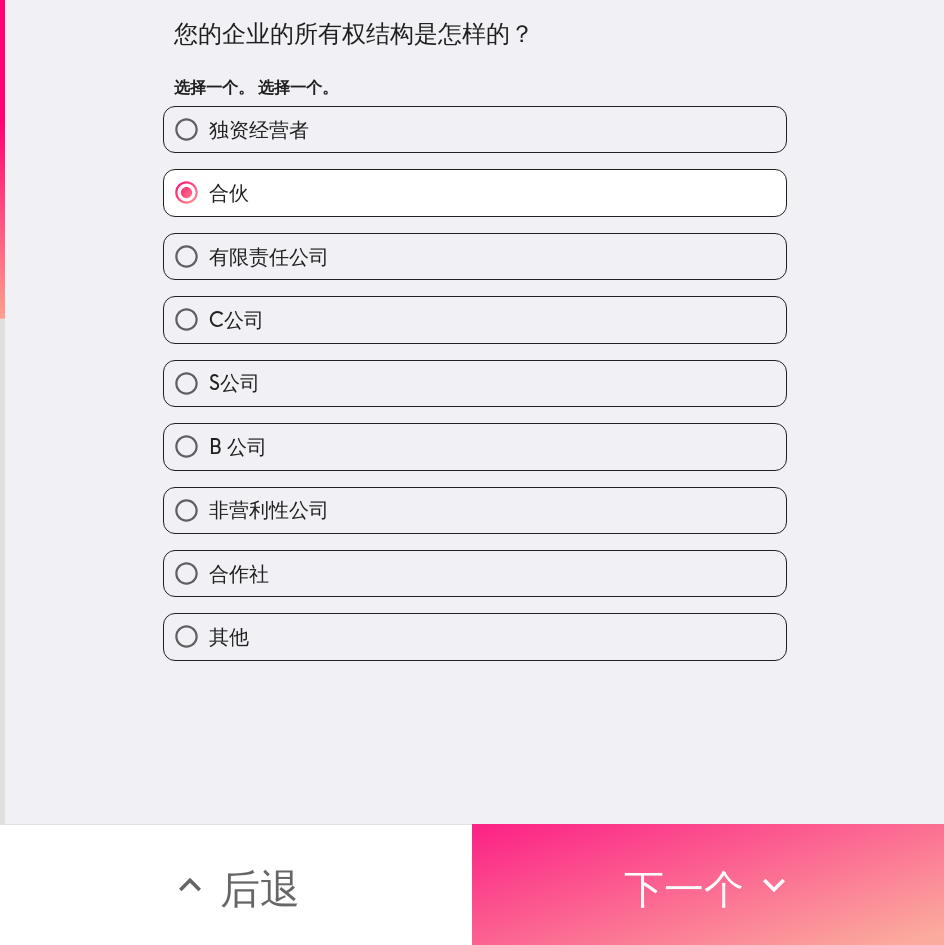click on "下一个" at bounding box center [684, 888] 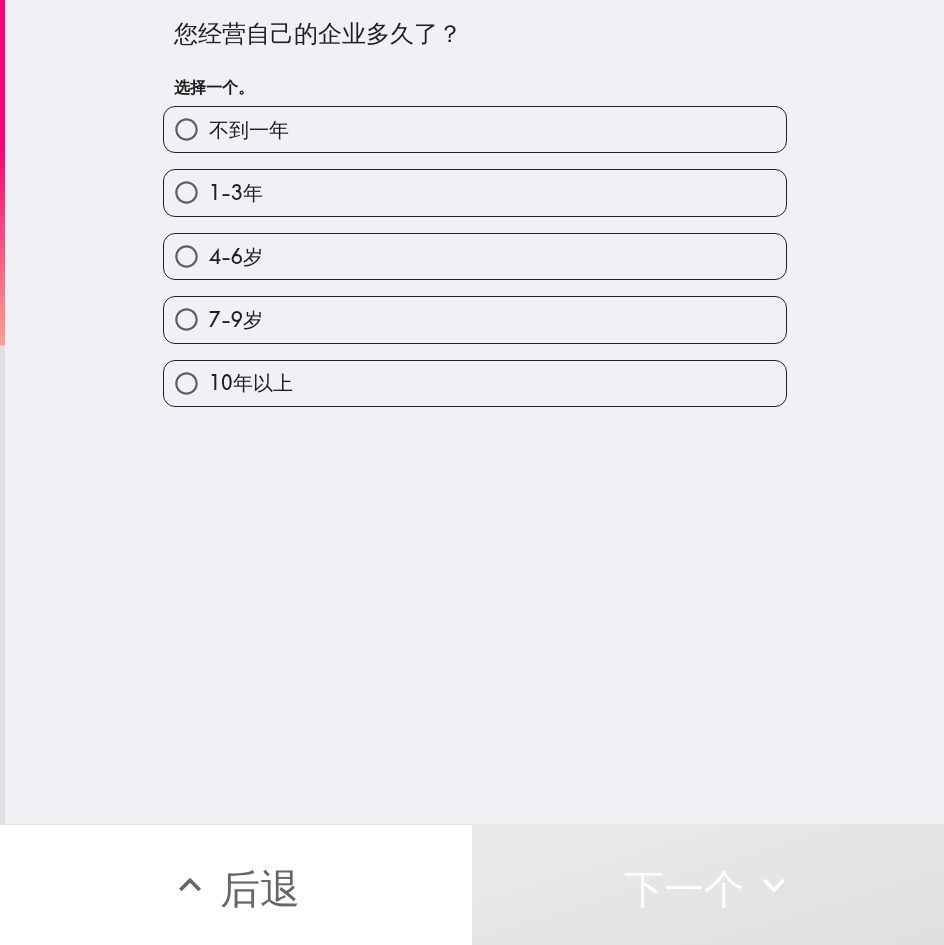 click on "4-6岁" at bounding box center [475, 256] 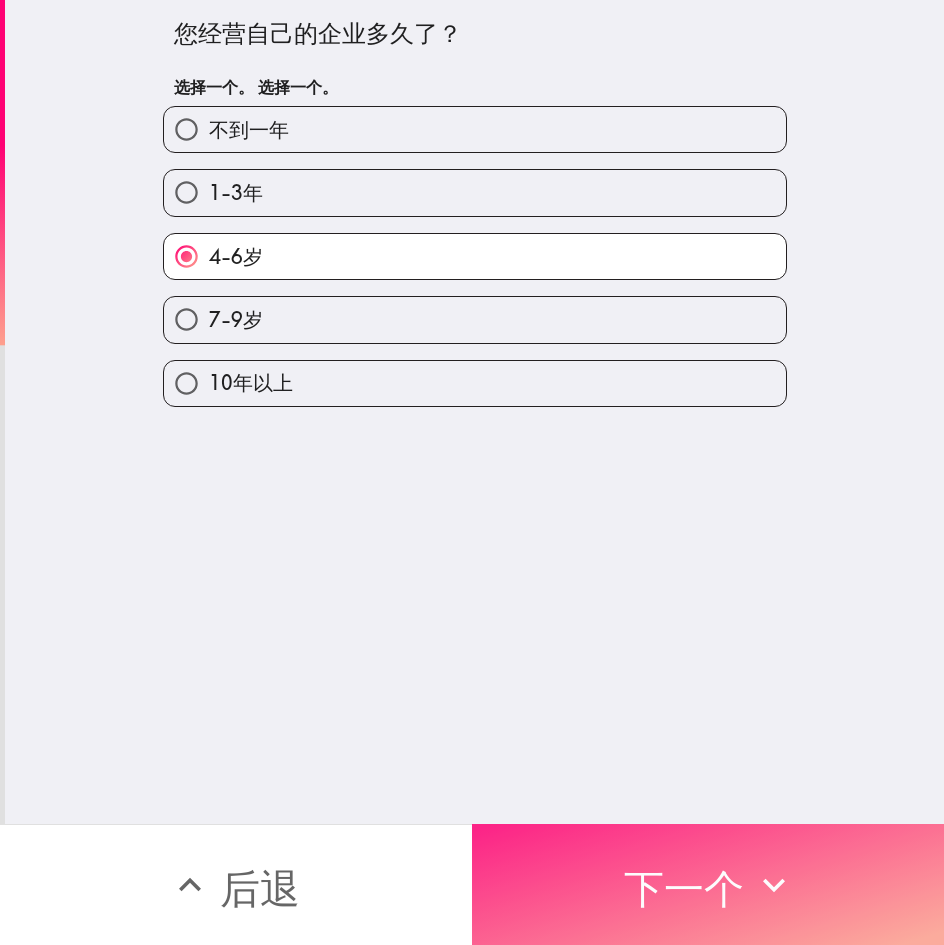 click on "下一个" at bounding box center [684, 885] 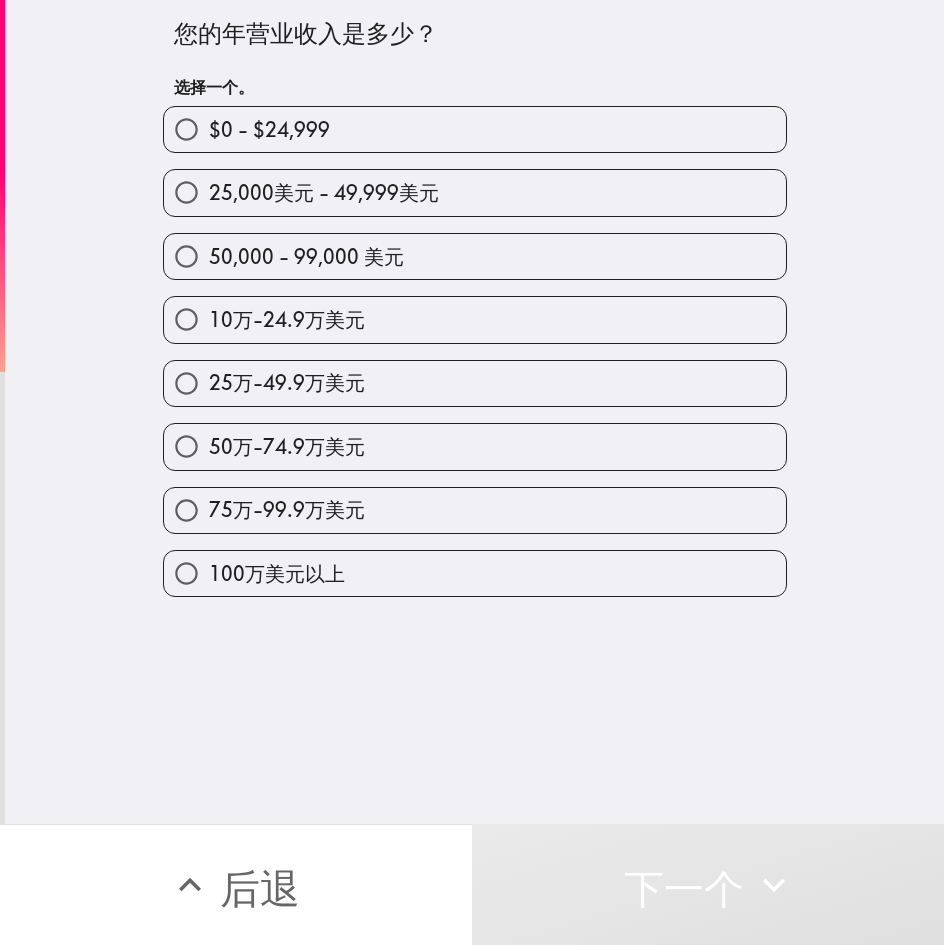 drag, startPoint x: 296, startPoint y: 579, endPoint x: 231, endPoint y: 608, distance: 71.17584 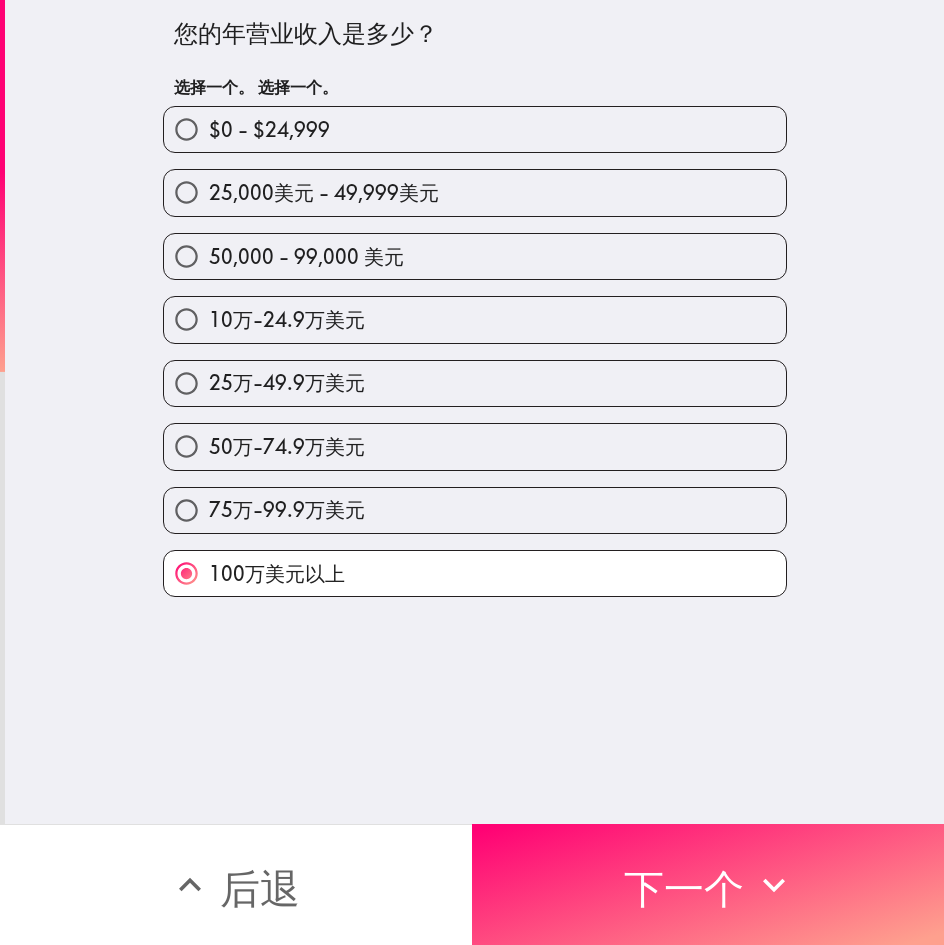click on "75万-99.9万美元" at bounding box center (475, 510) 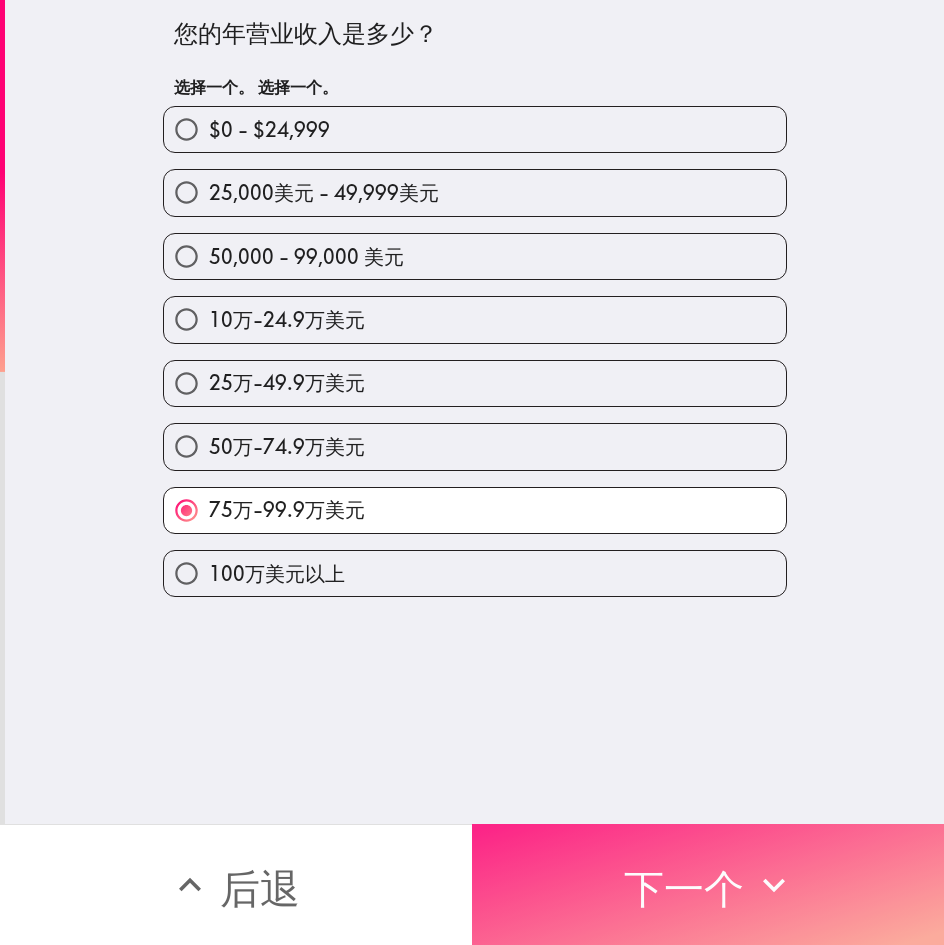 click on "下一个" at bounding box center (684, 888) 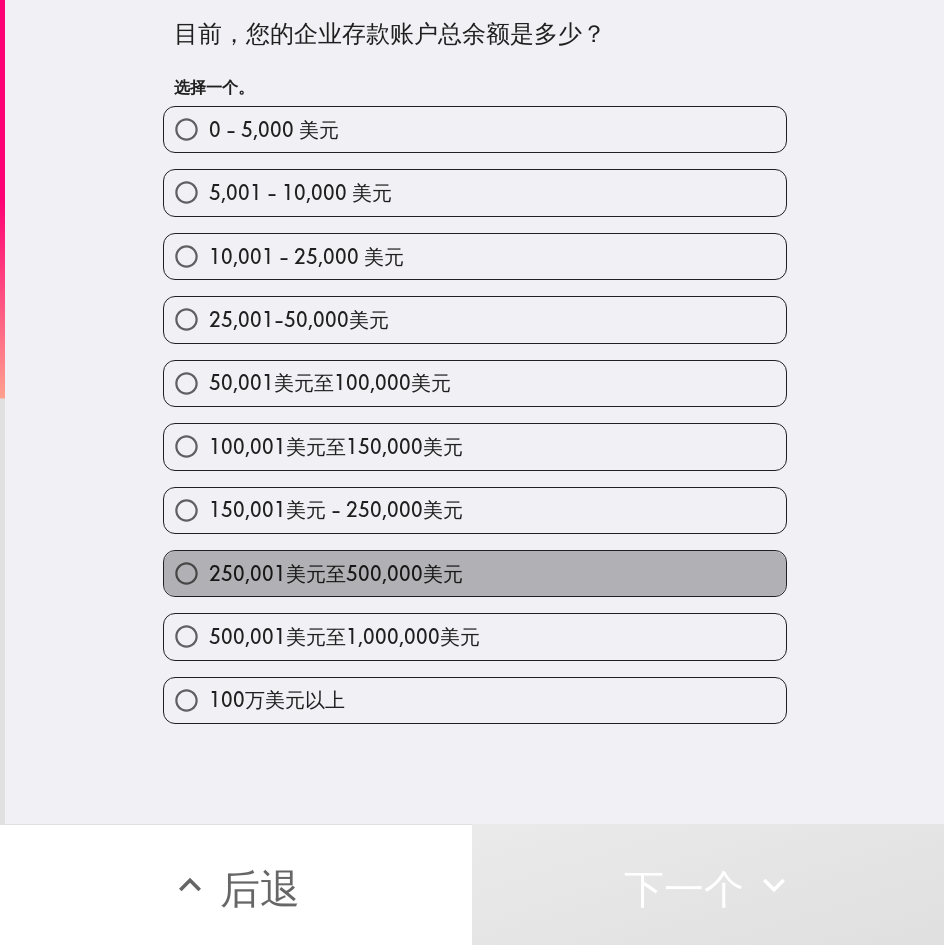 click on "250,001美元至500,000美元" at bounding box center [336, 573] 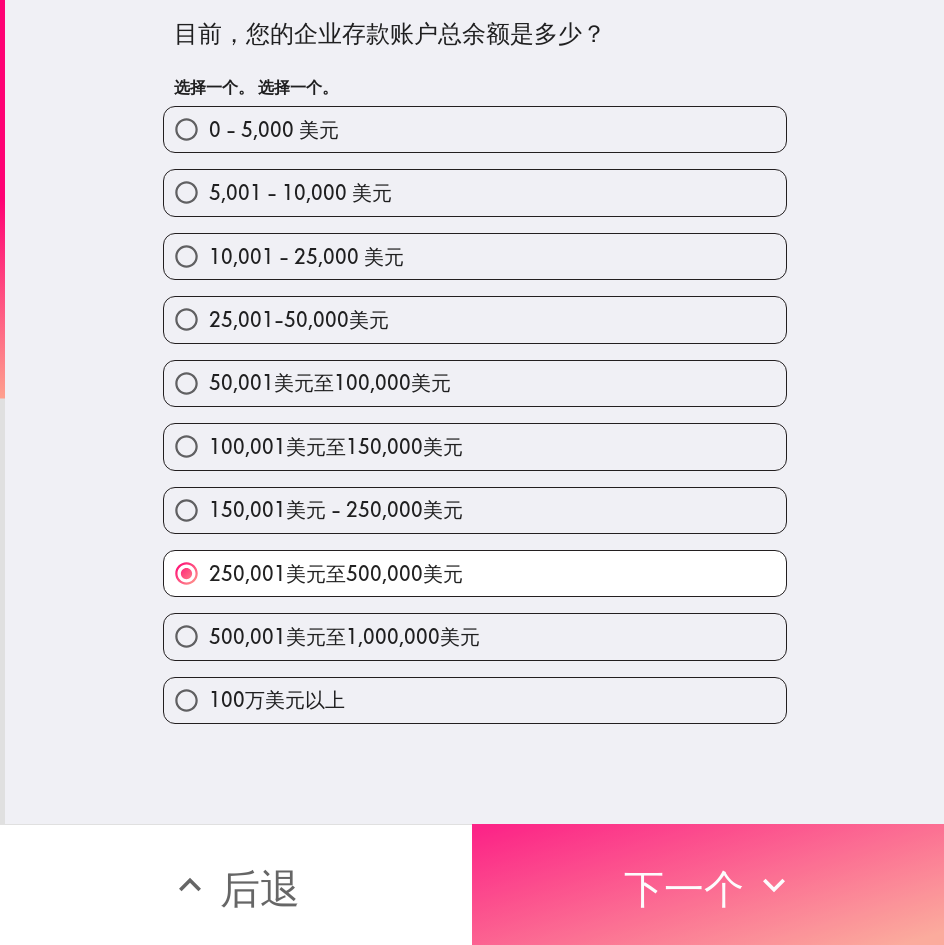 click on "下一个" at bounding box center [708, 884] 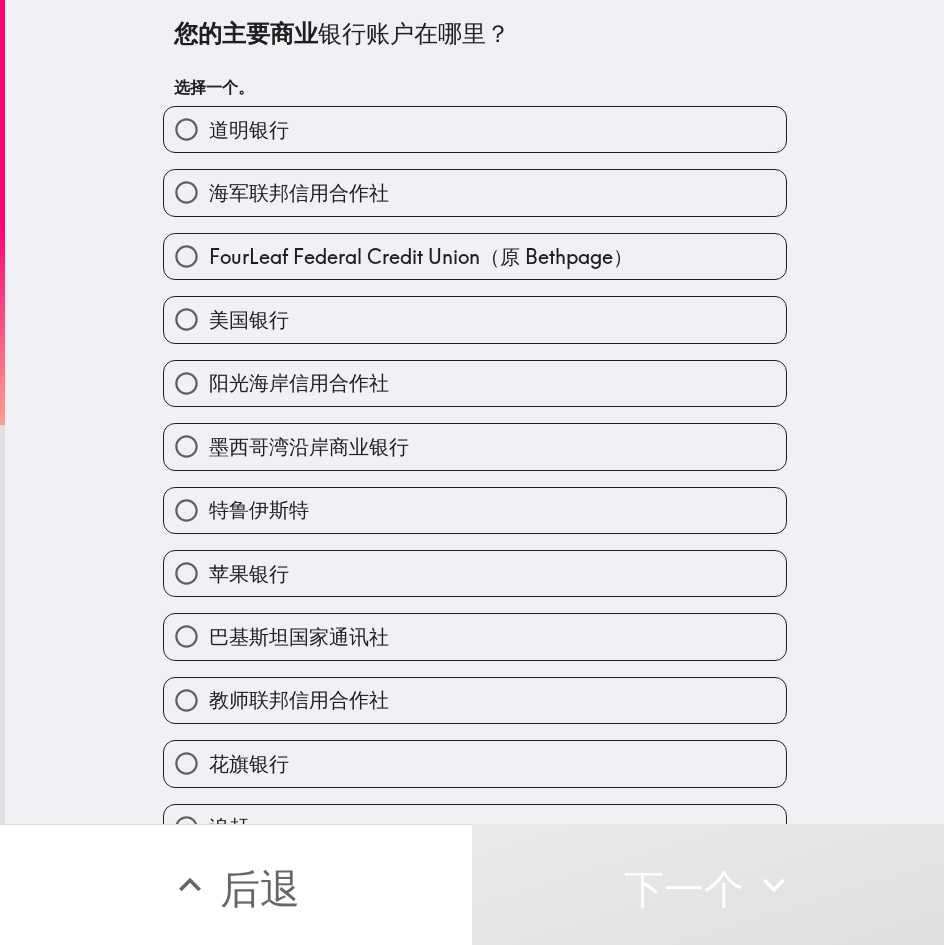 click on "美国银行" at bounding box center (475, 319) 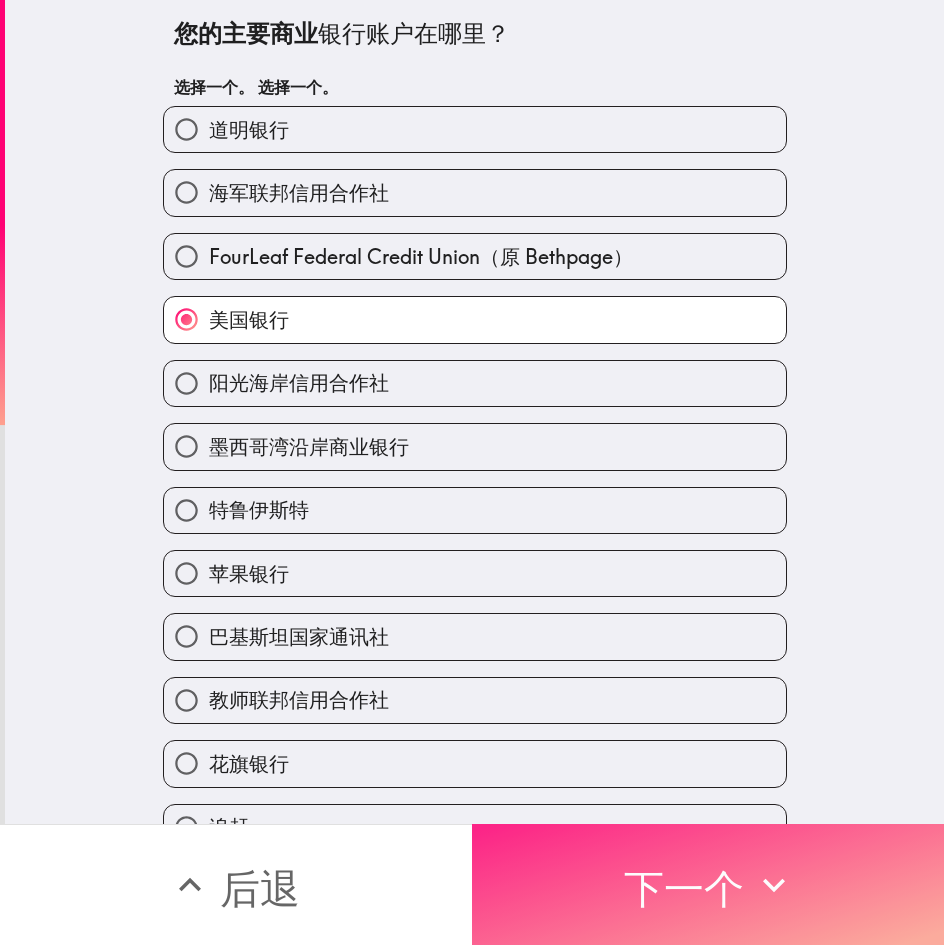 click on "下一个" at bounding box center (684, 888) 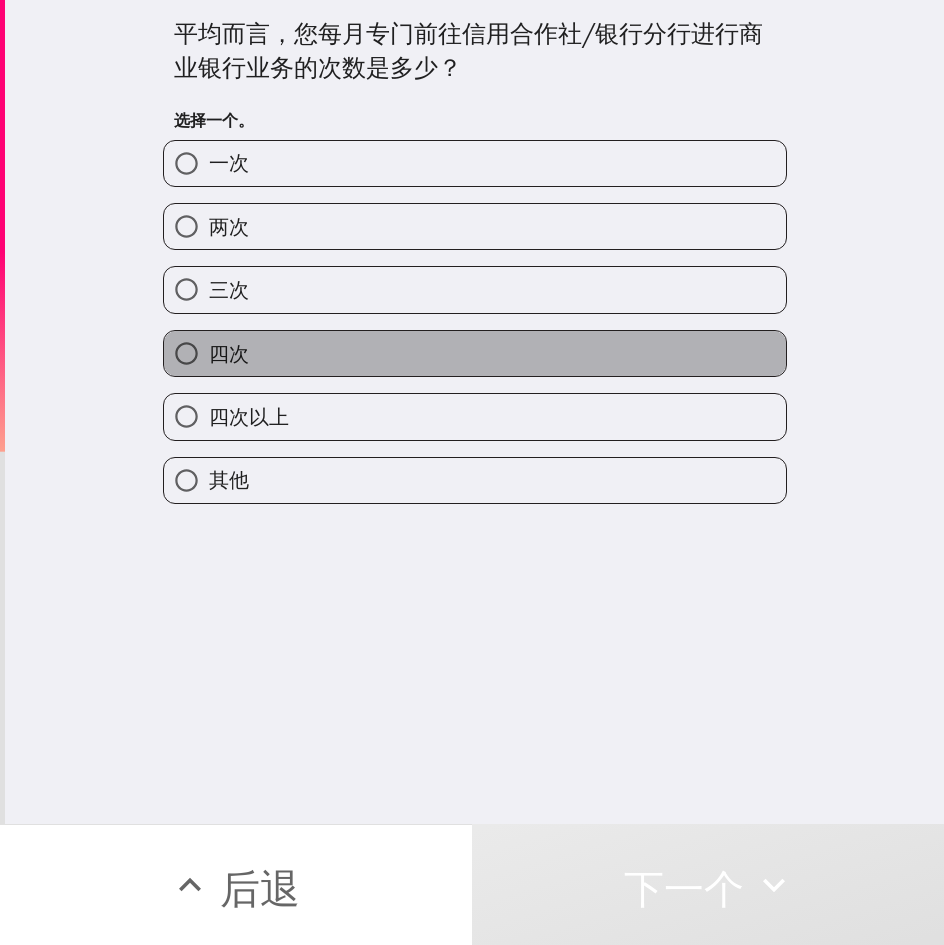 drag, startPoint x: 324, startPoint y: 343, endPoint x: 270, endPoint y: 367, distance: 59.093147 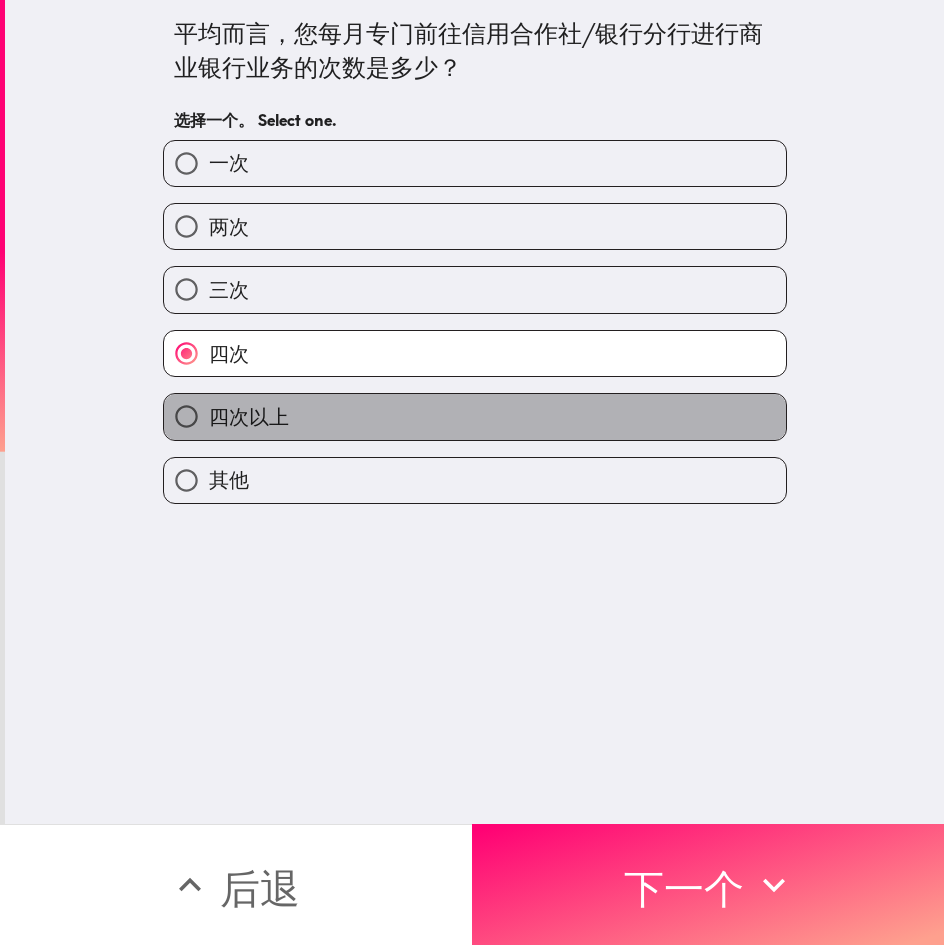 click on "四次以上" at bounding box center (475, 416) 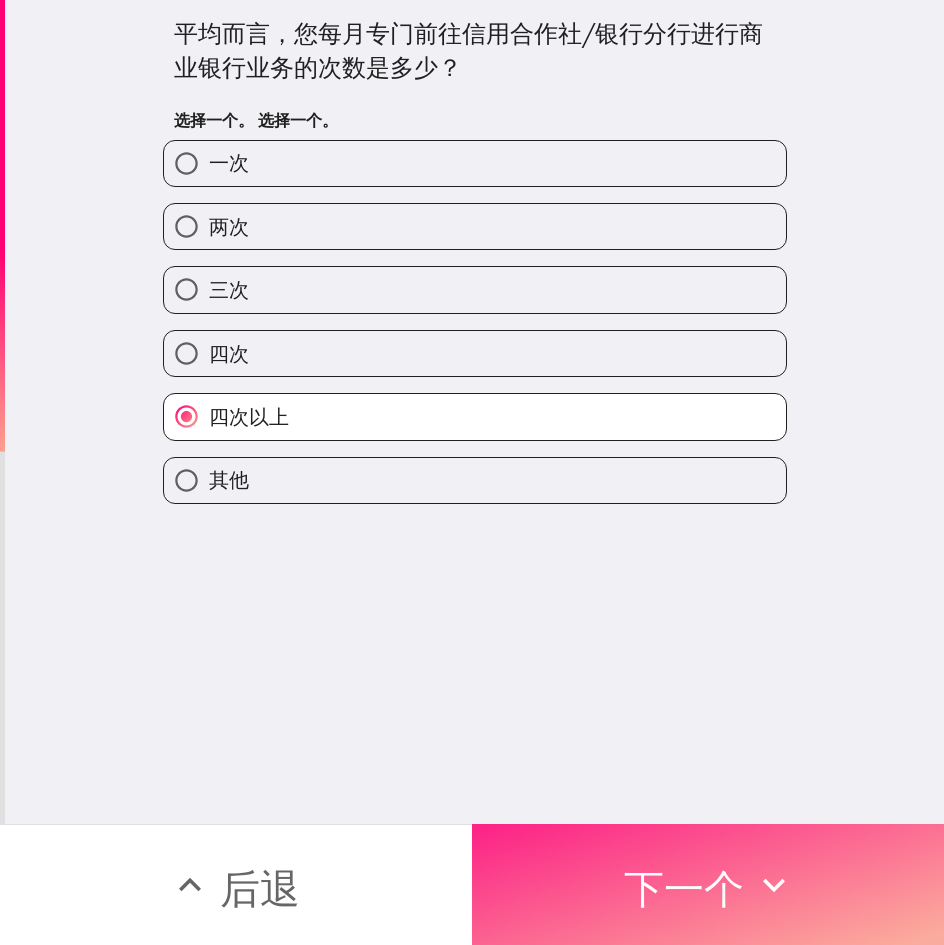 click on "下一个" at bounding box center [684, 888] 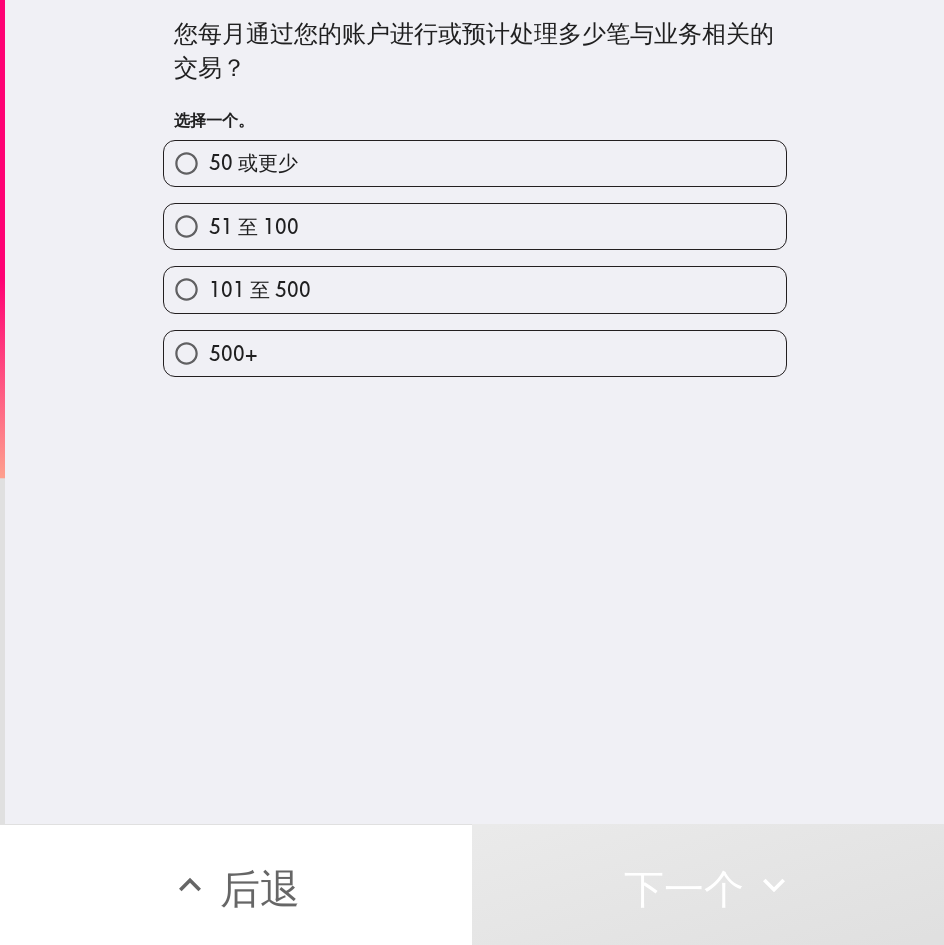 click on "50 或更少" at bounding box center [475, 163] 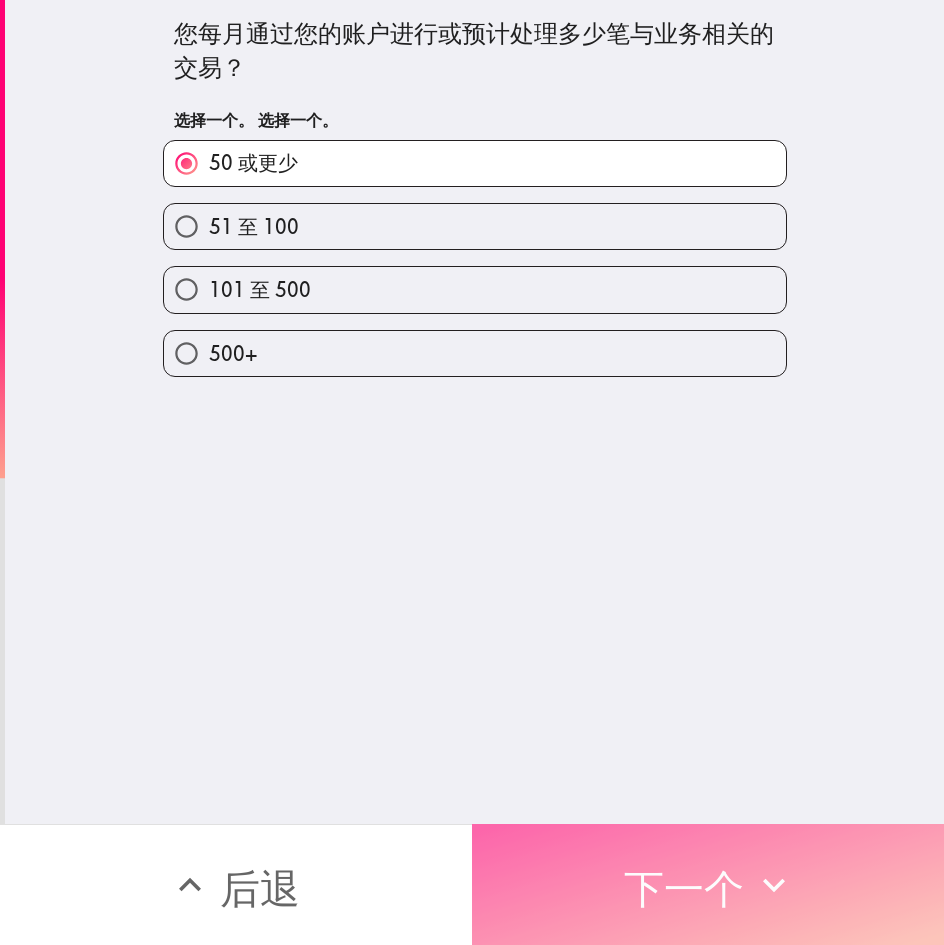 click on "下一个" at bounding box center (684, 888) 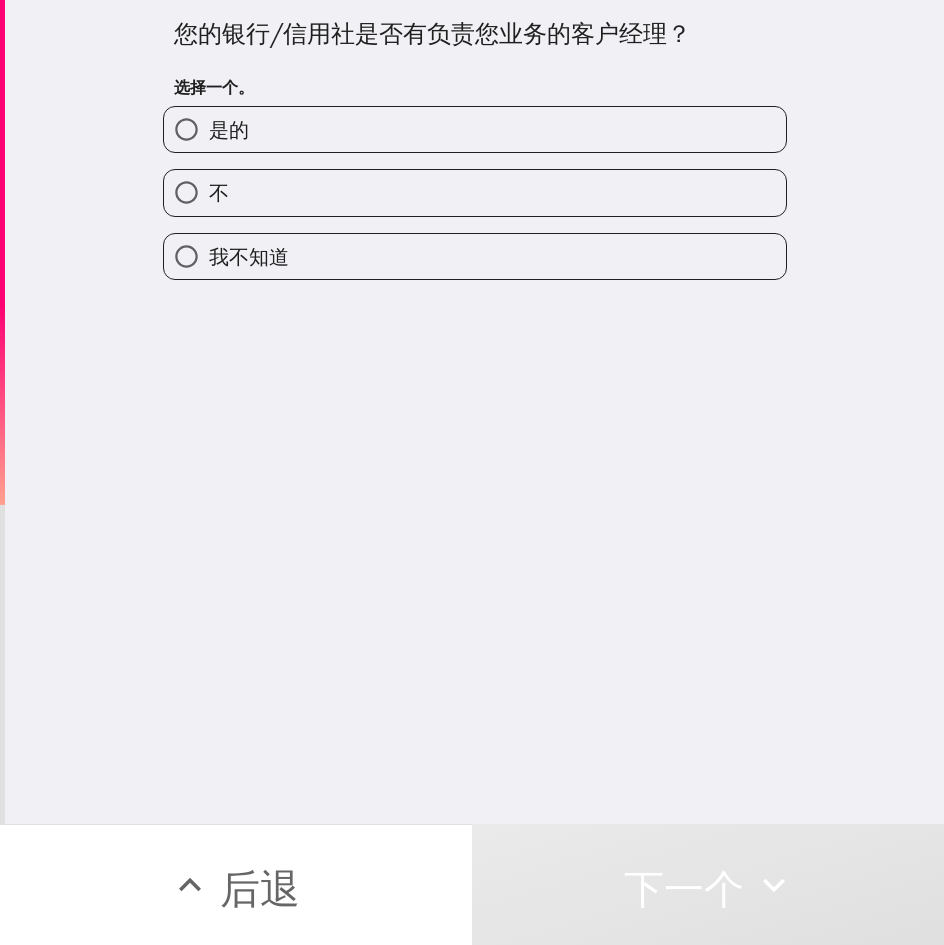 drag, startPoint x: 315, startPoint y: 126, endPoint x: 263, endPoint y: 123, distance: 52.086468 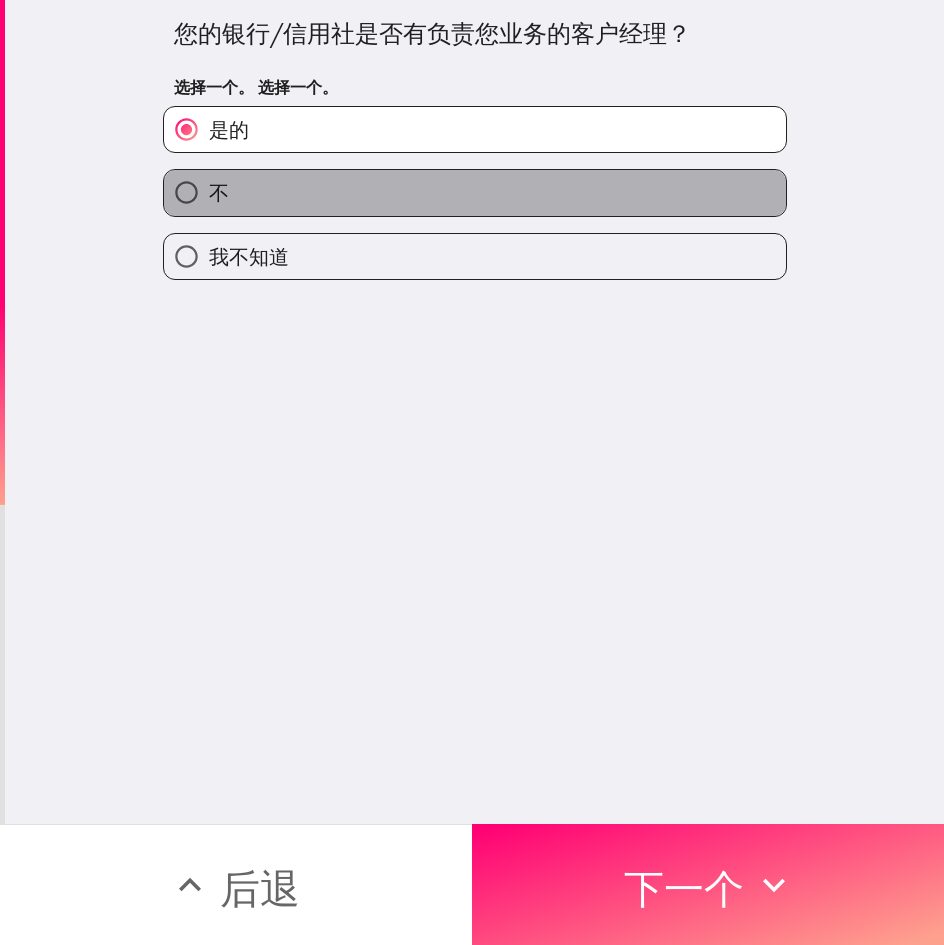 click on "不" at bounding box center [475, 192] 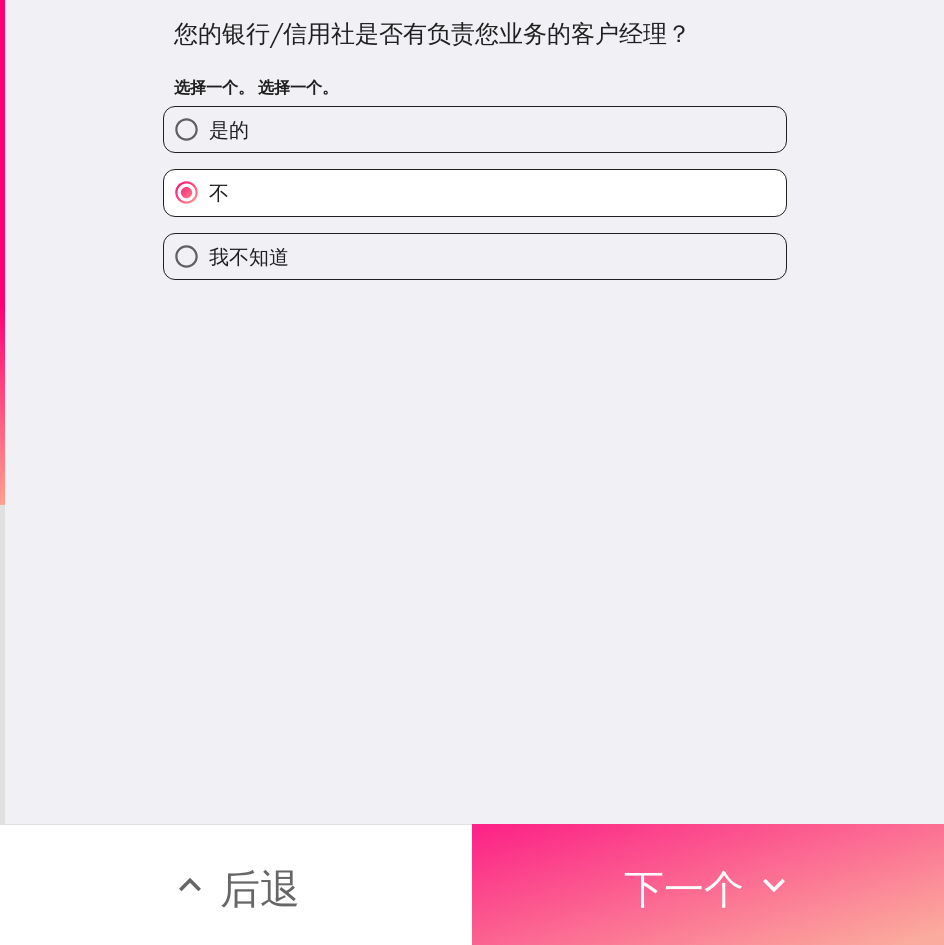drag, startPoint x: 624, startPoint y: 836, endPoint x: 453, endPoint y: 769, distance: 183.65729 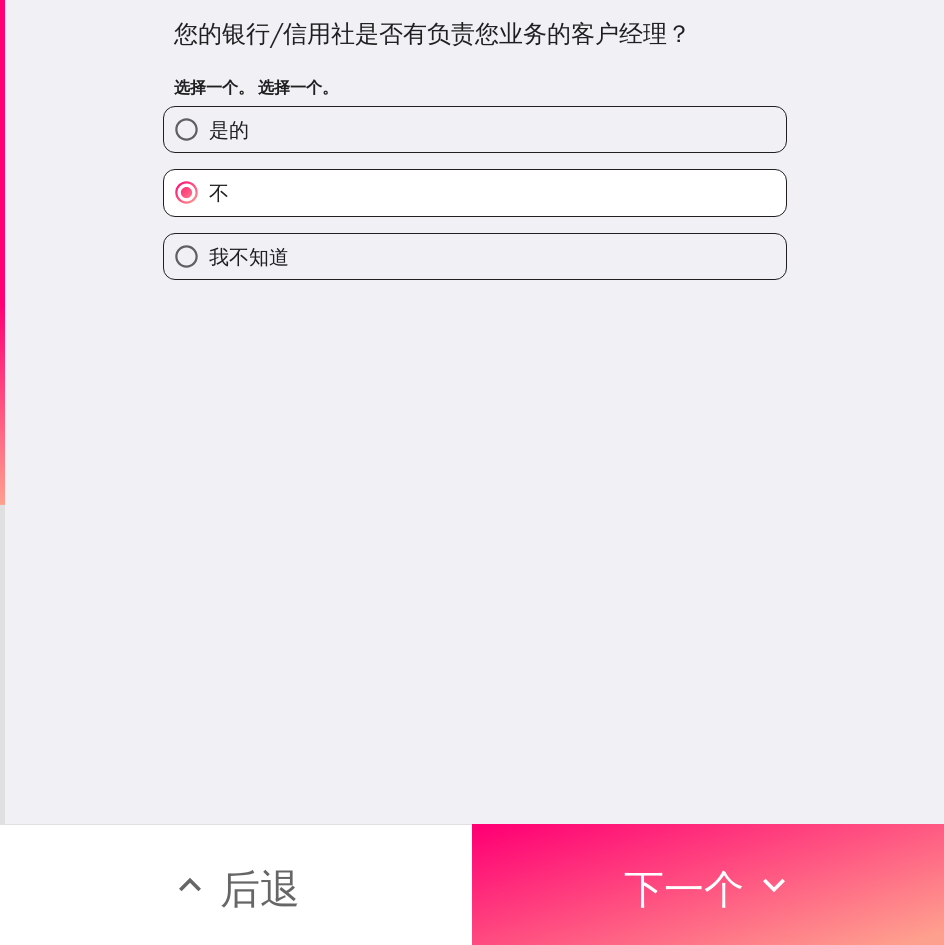click on "下一个" at bounding box center (684, 885) 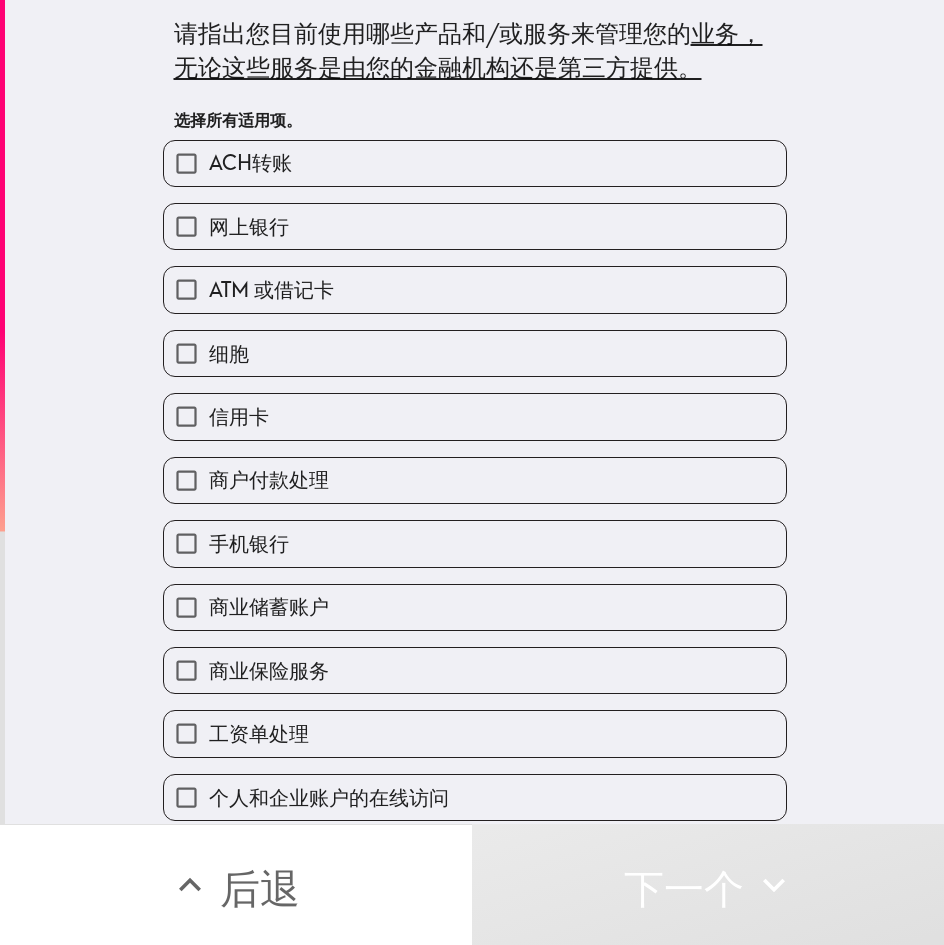click on "网上银行" at bounding box center [475, 226] 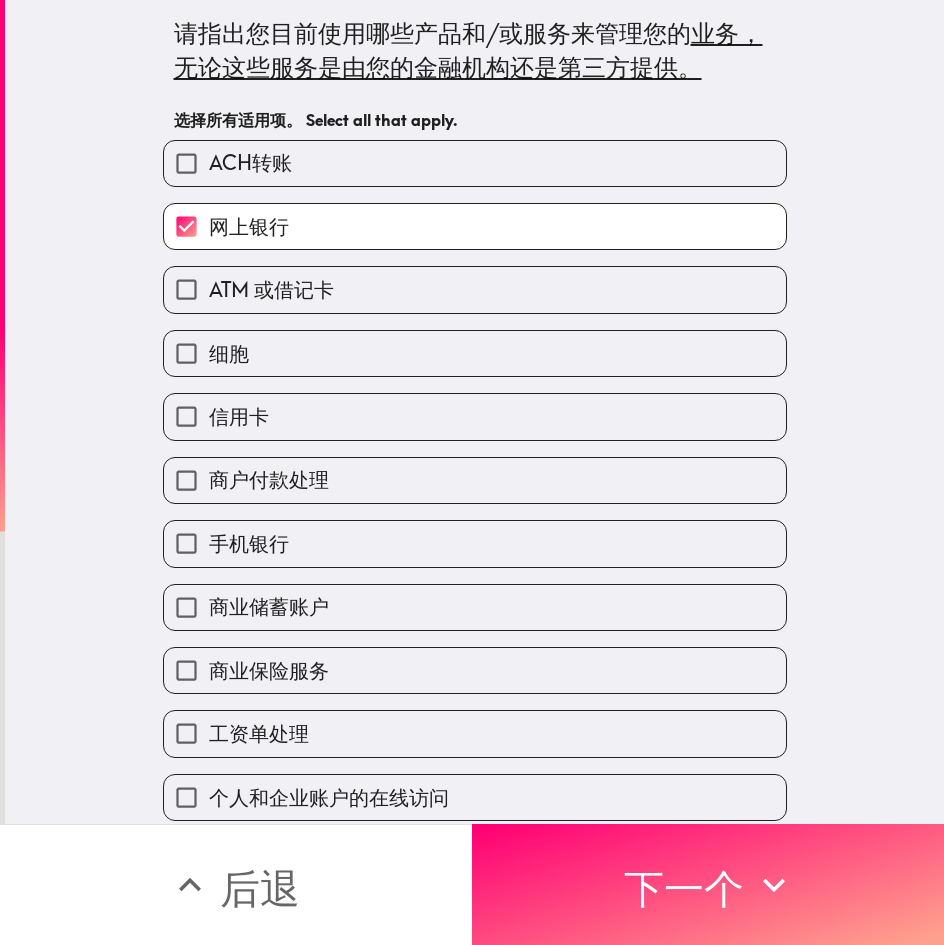 click on "ACH转账" at bounding box center [475, 163] 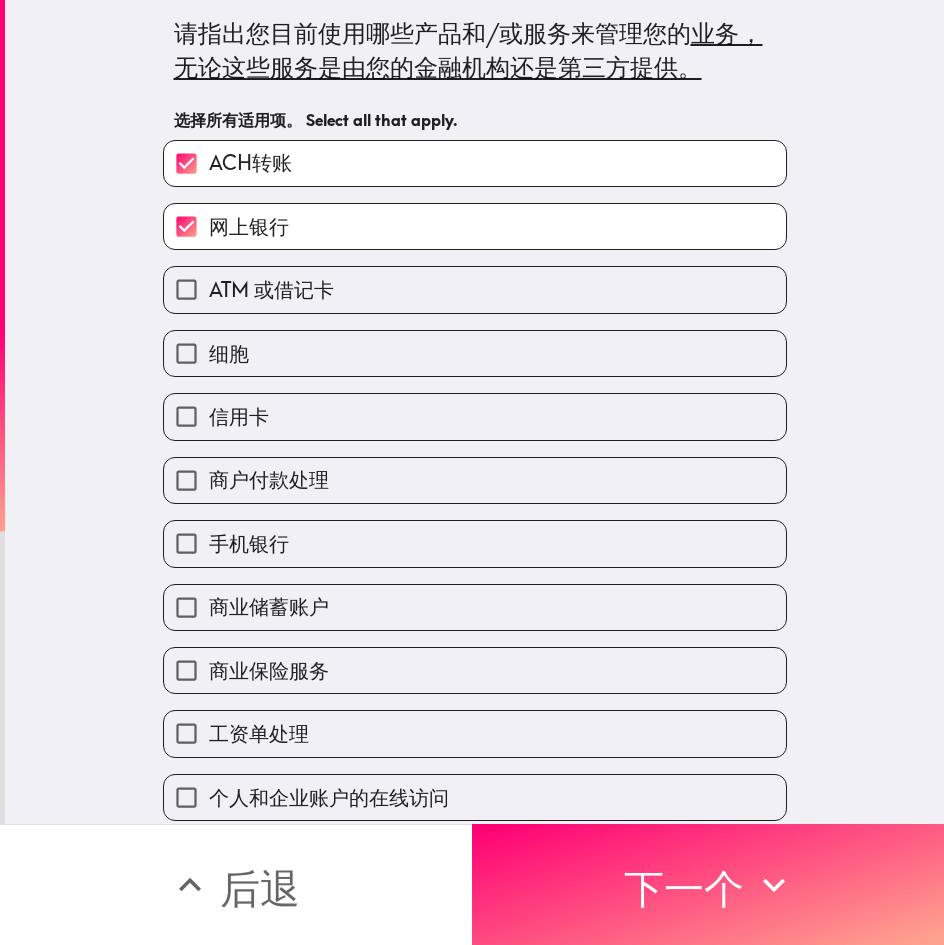 click on "ATM 或借记卡" at bounding box center (475, 289) 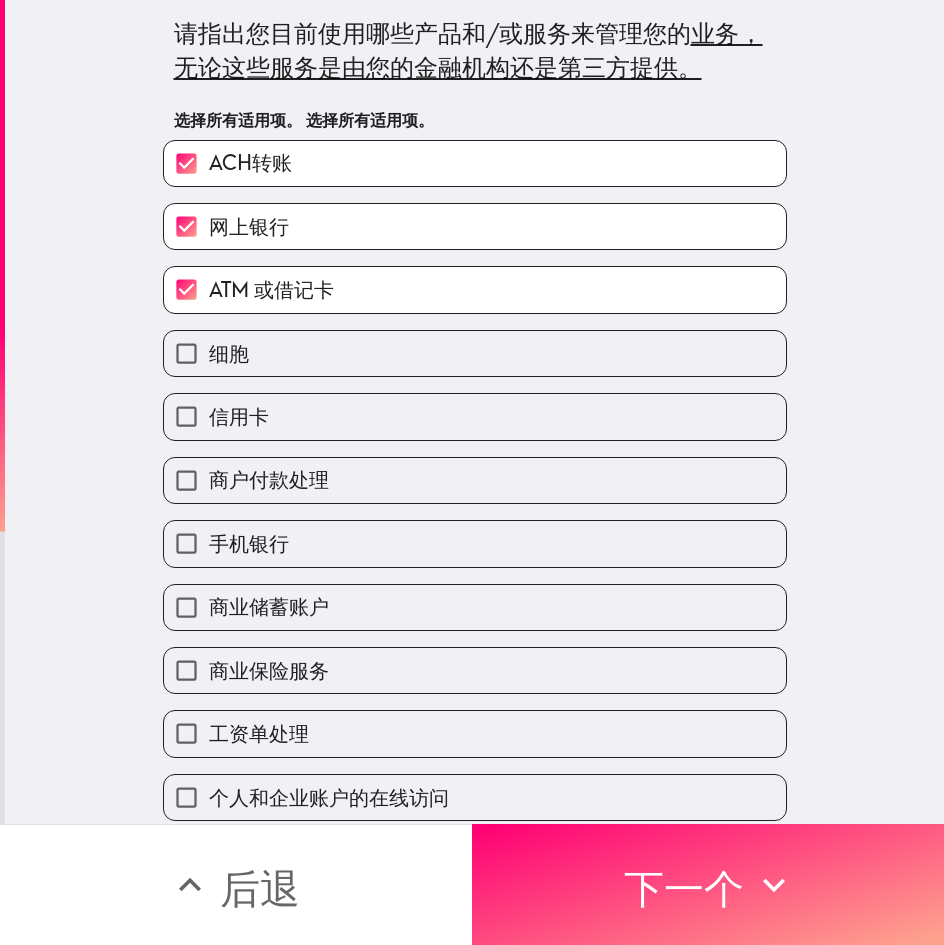 drag, startPoint x: 408, startPoint y: 535, endPoint x: 420, endPoint y: 624, distance: 89.80534 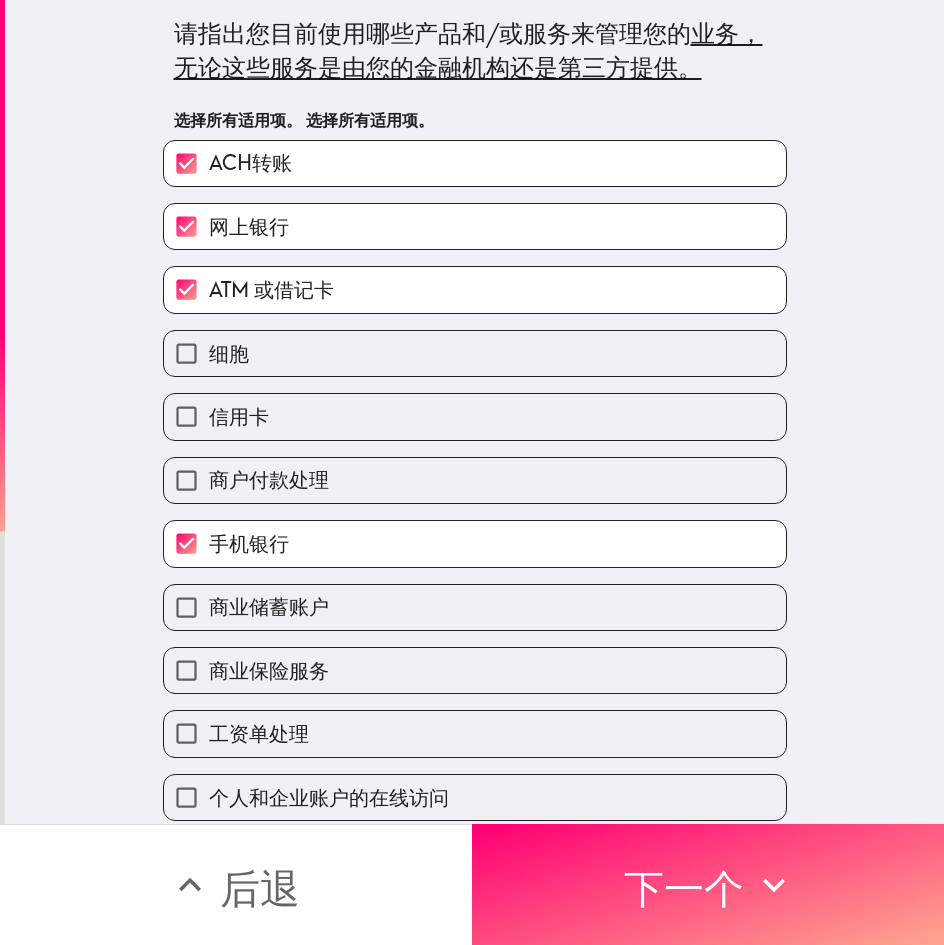 click on "商业保险服务" at bounding box center [475, 670] 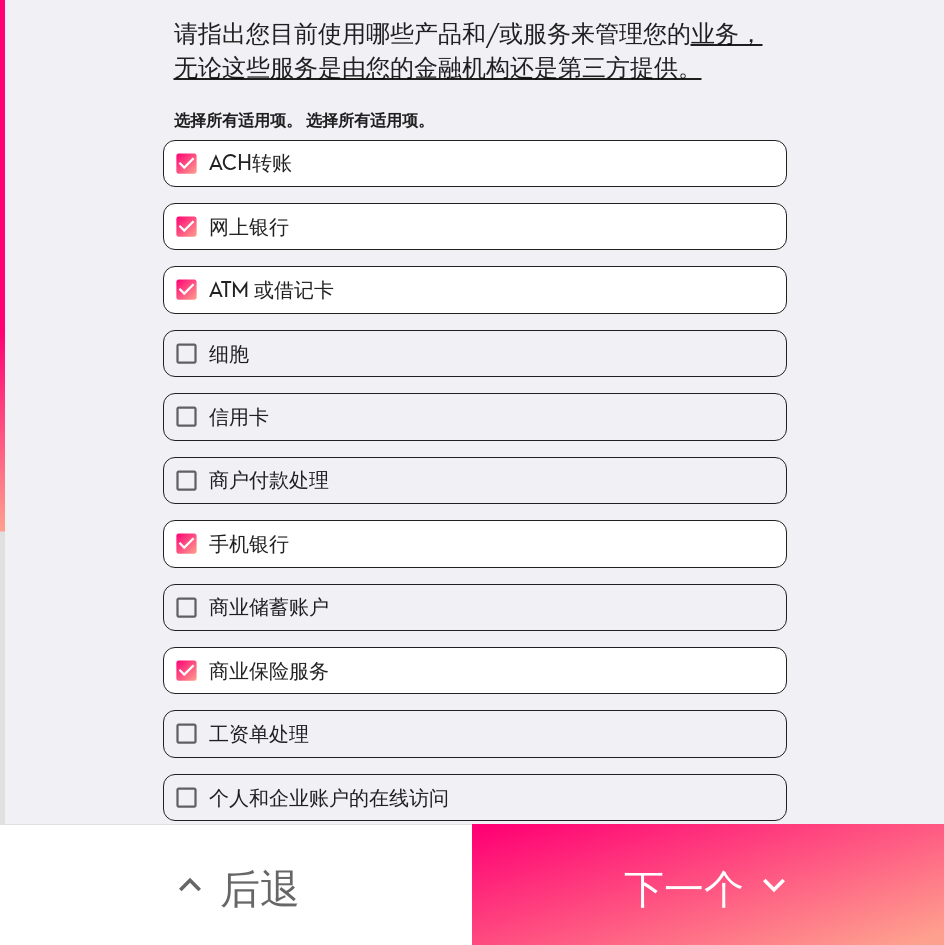 click on "信用卡" at bounding box center (475, 416) 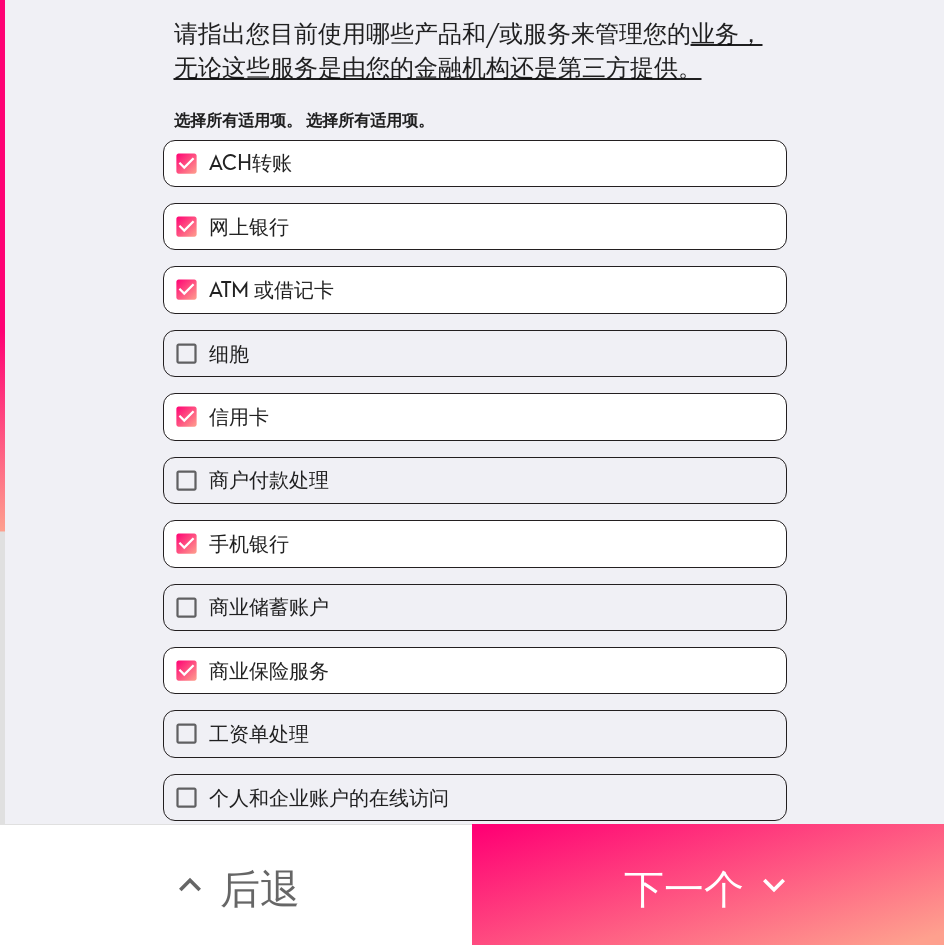 click on "信用卡" at bounding box center (467, 408) 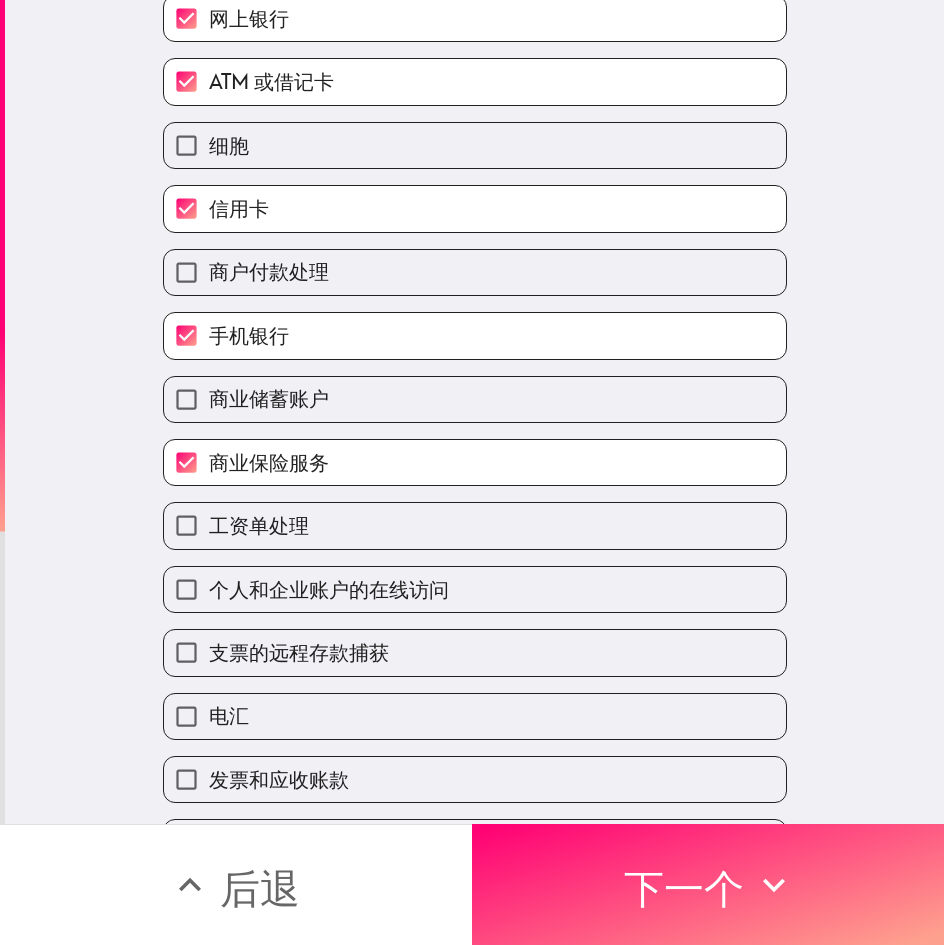 scroll, scrollTop: 300, scrollLeft: 0, axis: vertical 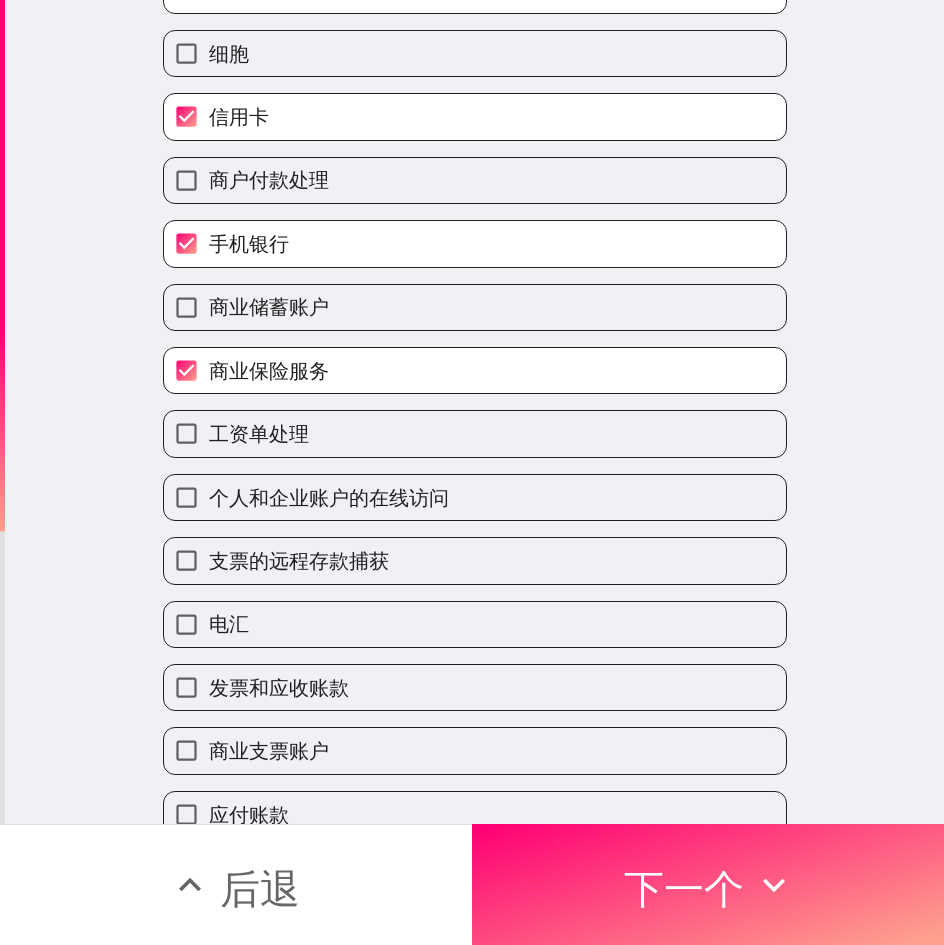 click on "商业保险服务" at bounding box center [467, 362] 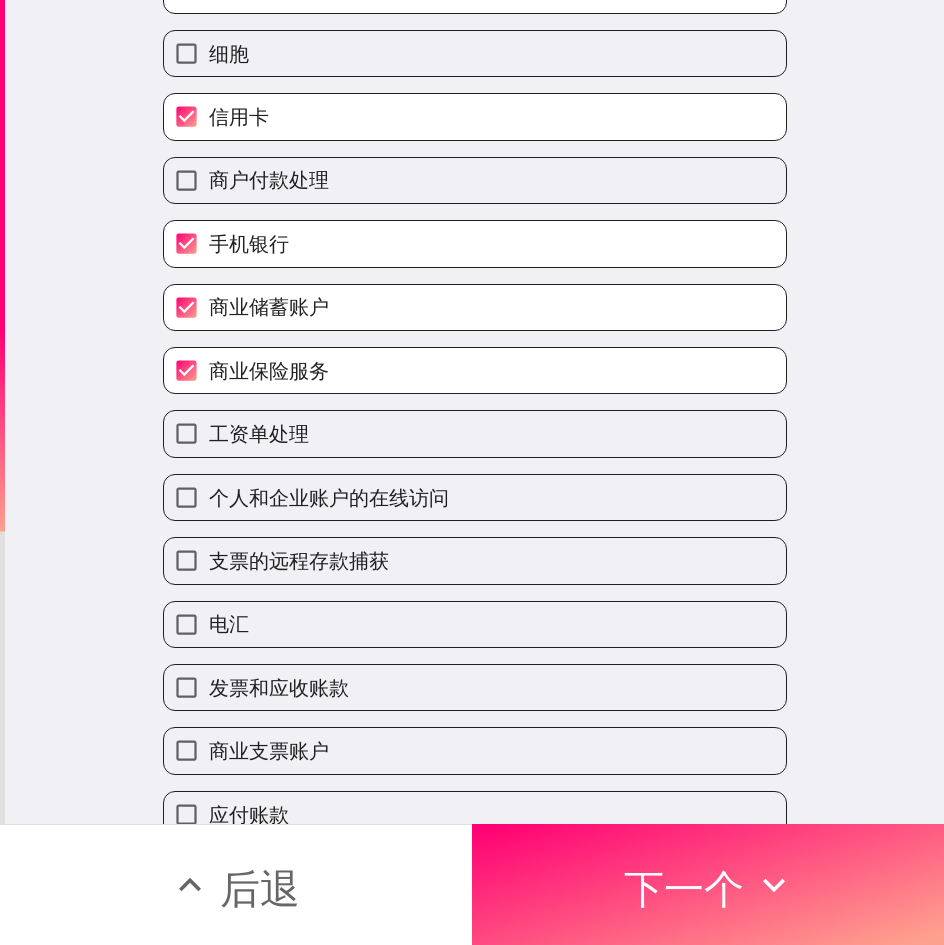 drag, startPoint x: 297, startPoint y: 442, endPoint x: 295, endPoint y: 472, distance: 30.066593 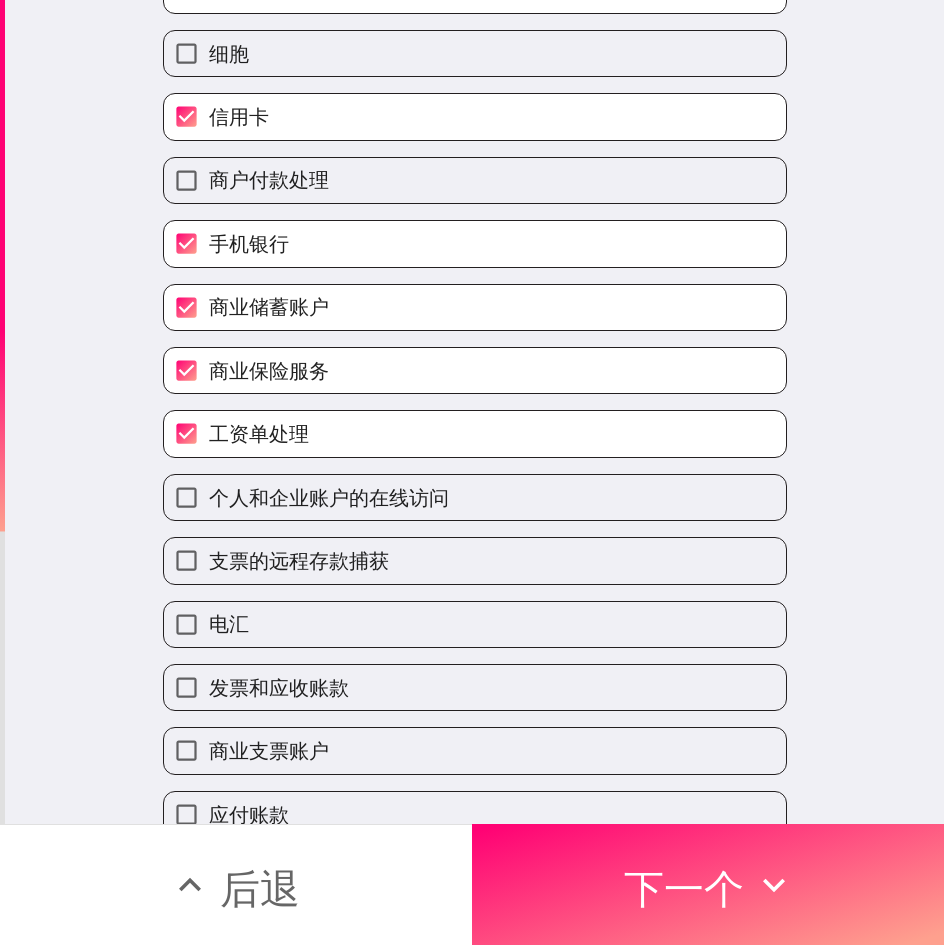 drag, startPoint x: 289, startPoint y: 557, endPoint x: 291, endPoint y: 644, distance: 87.02299 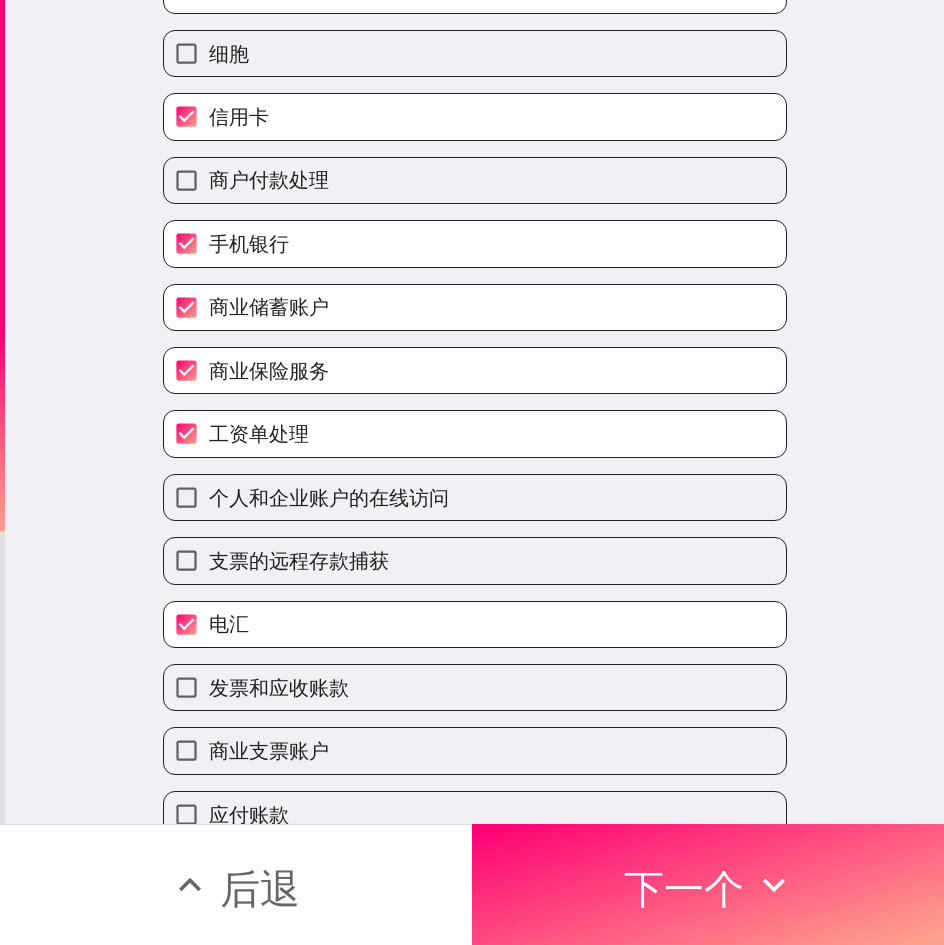 click on "发票和应收账款" at bounding box center [467, 679] 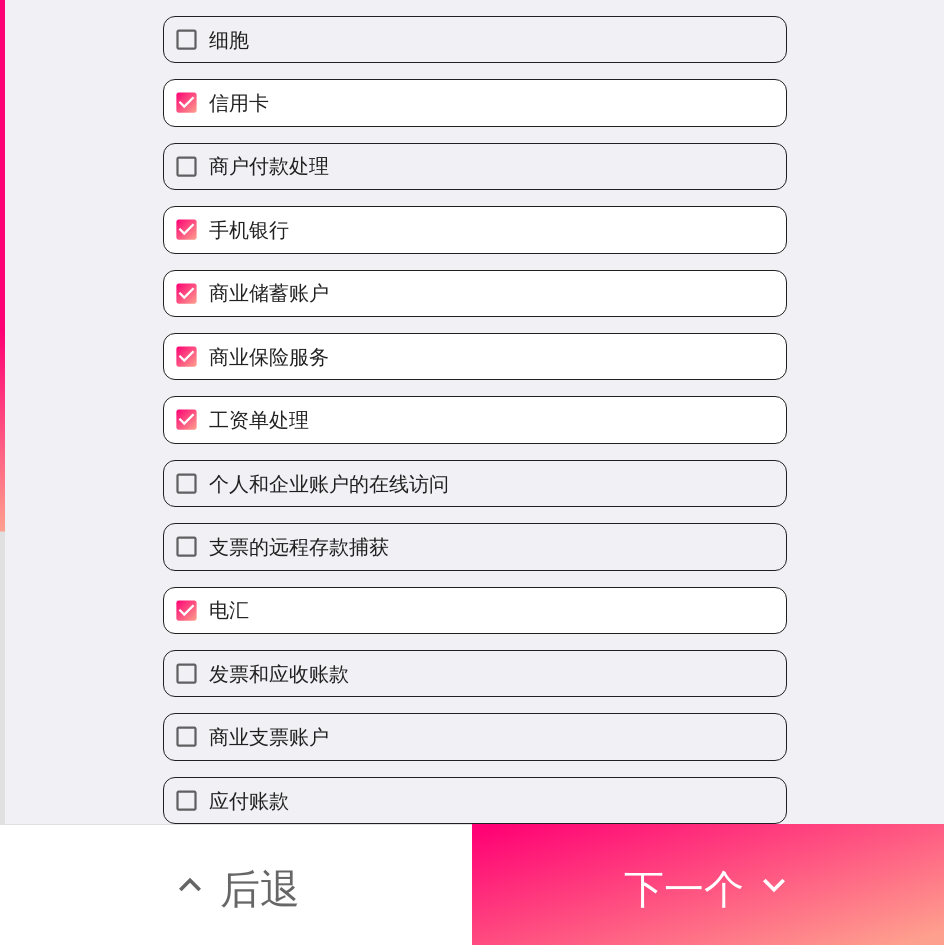 scroll, scrollTop: 329, scrollLeft: 0, axis: vertical 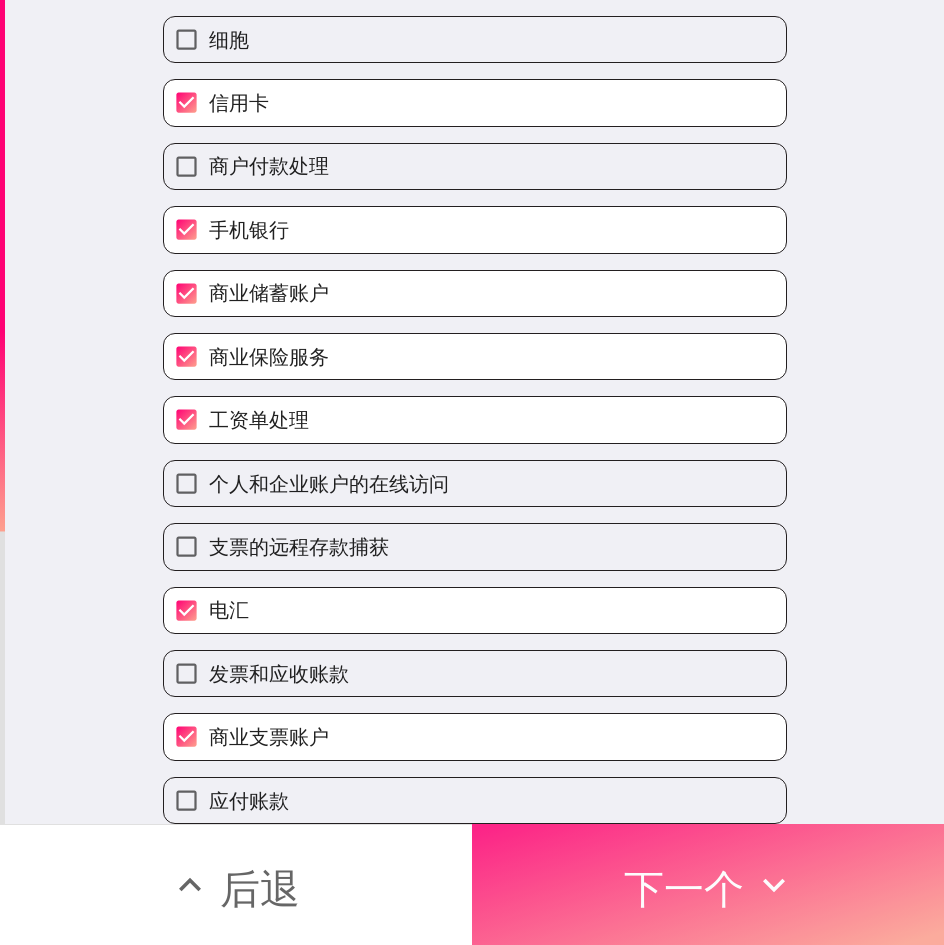 click on "下一个" at bounding box center [684, 888] 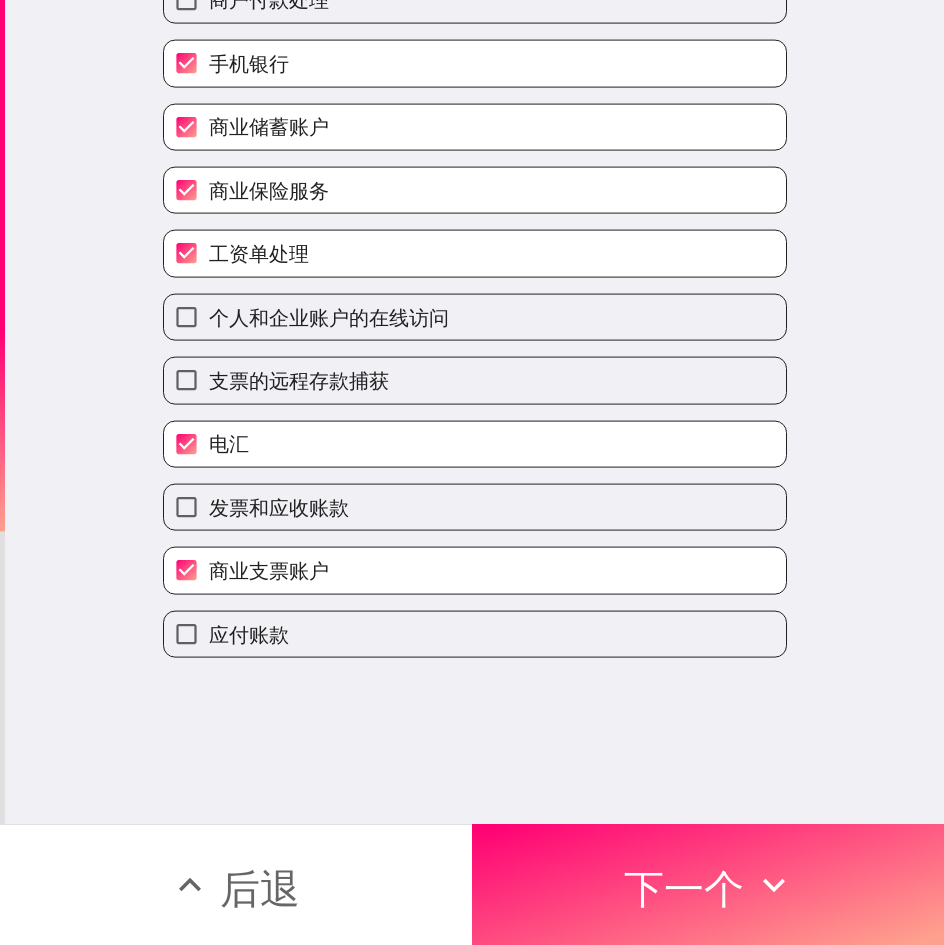scroll, scrollTop: 0, scrollLeft: 0, axis: both 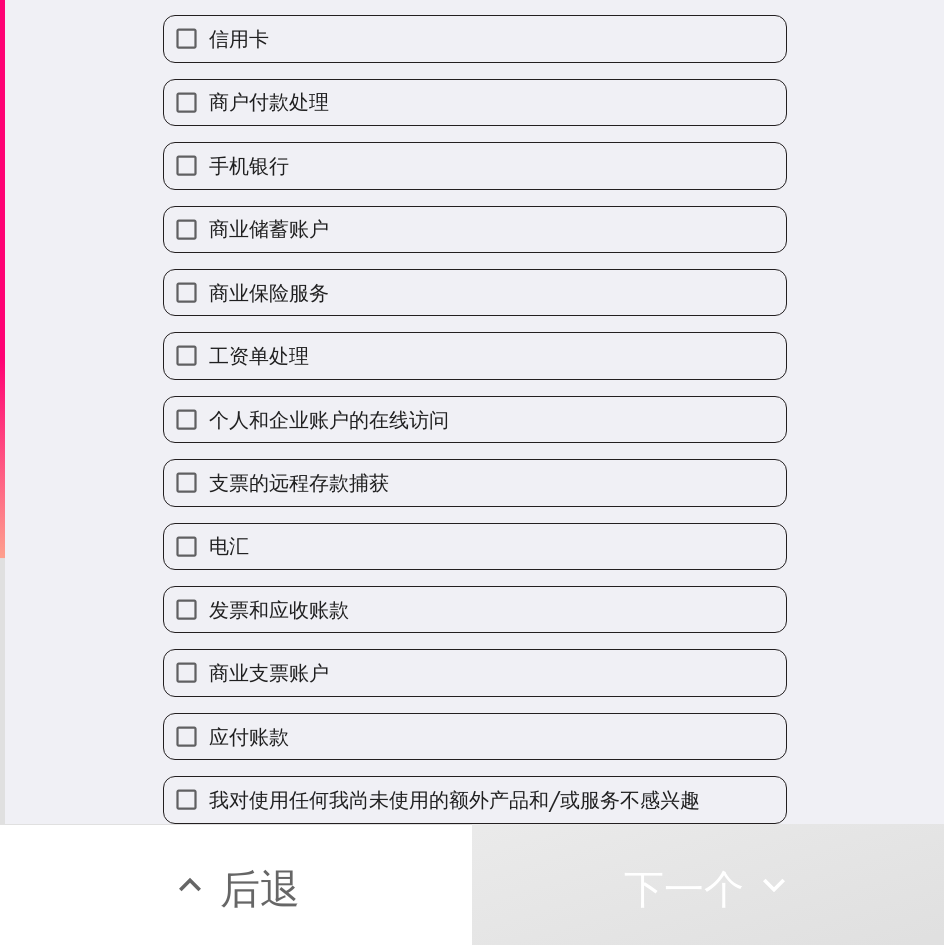 click on "我对使用任何我尚未使用的额外产品和/或服务不感兴趣" at bounding box center [454, 799] 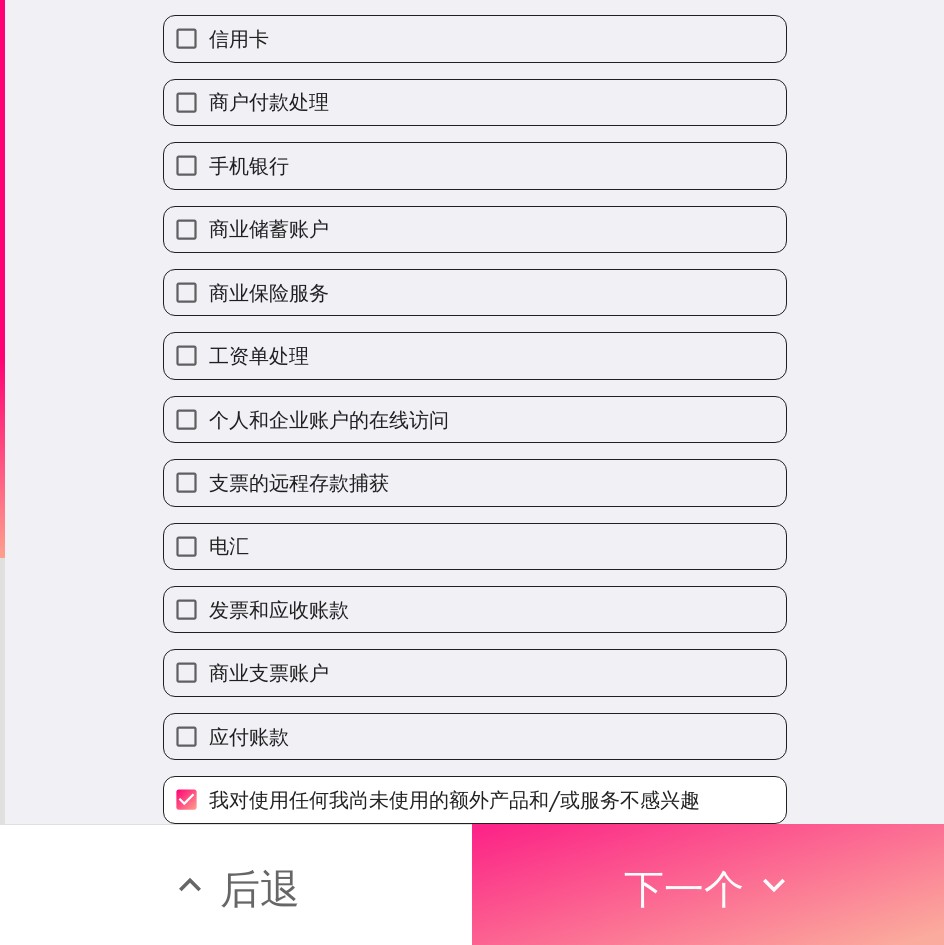 click on "下一个" at bounding box center [684, 888] 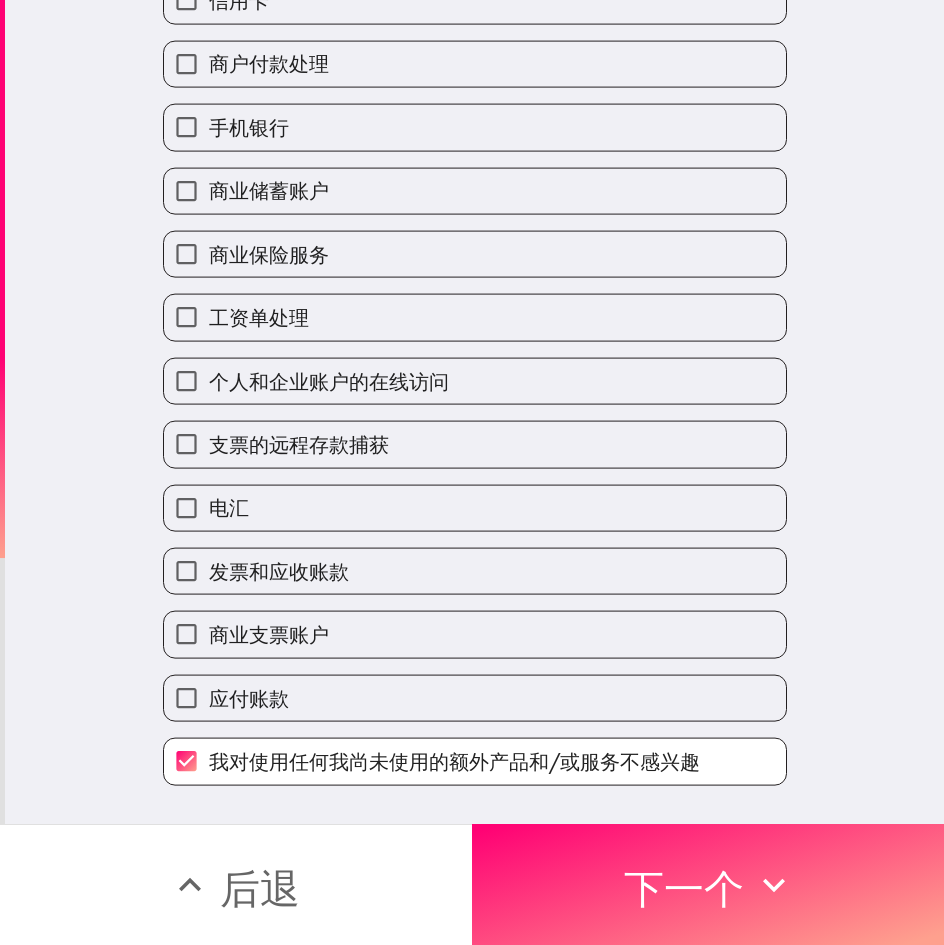 scroll, scrollTop: 0, scrollLeft: 0, axis: both 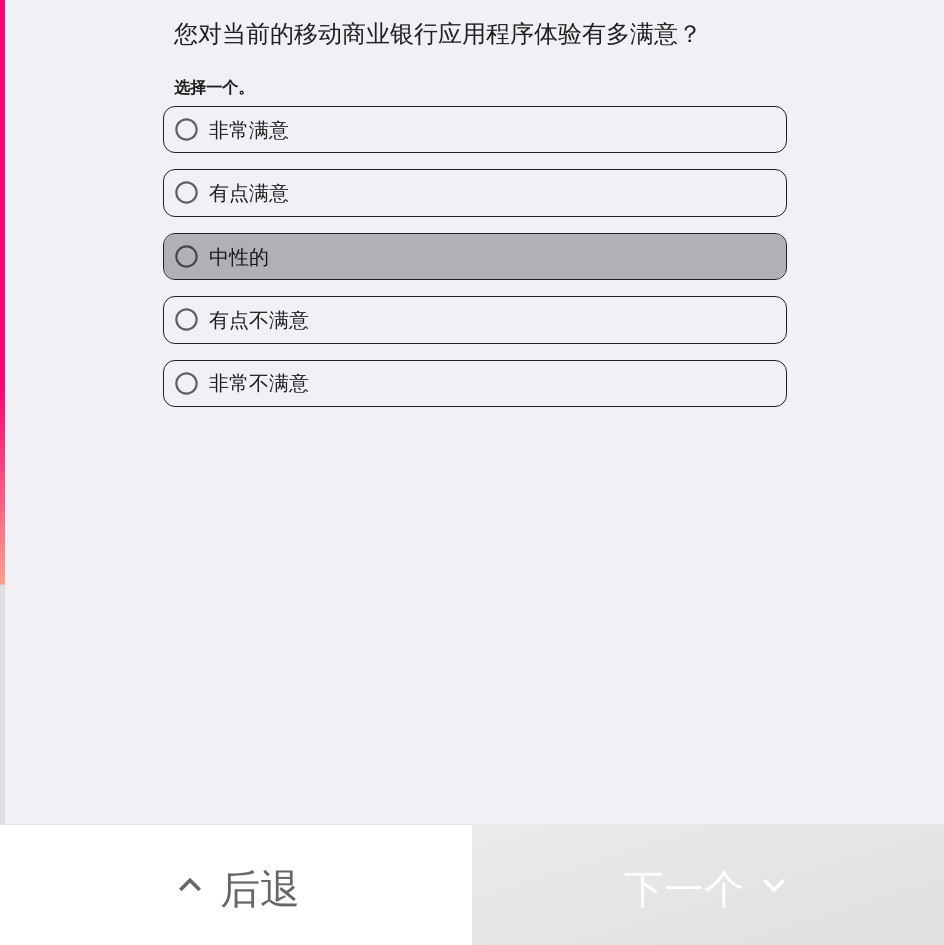 click on "中性的" at bounding box center [475, 256] 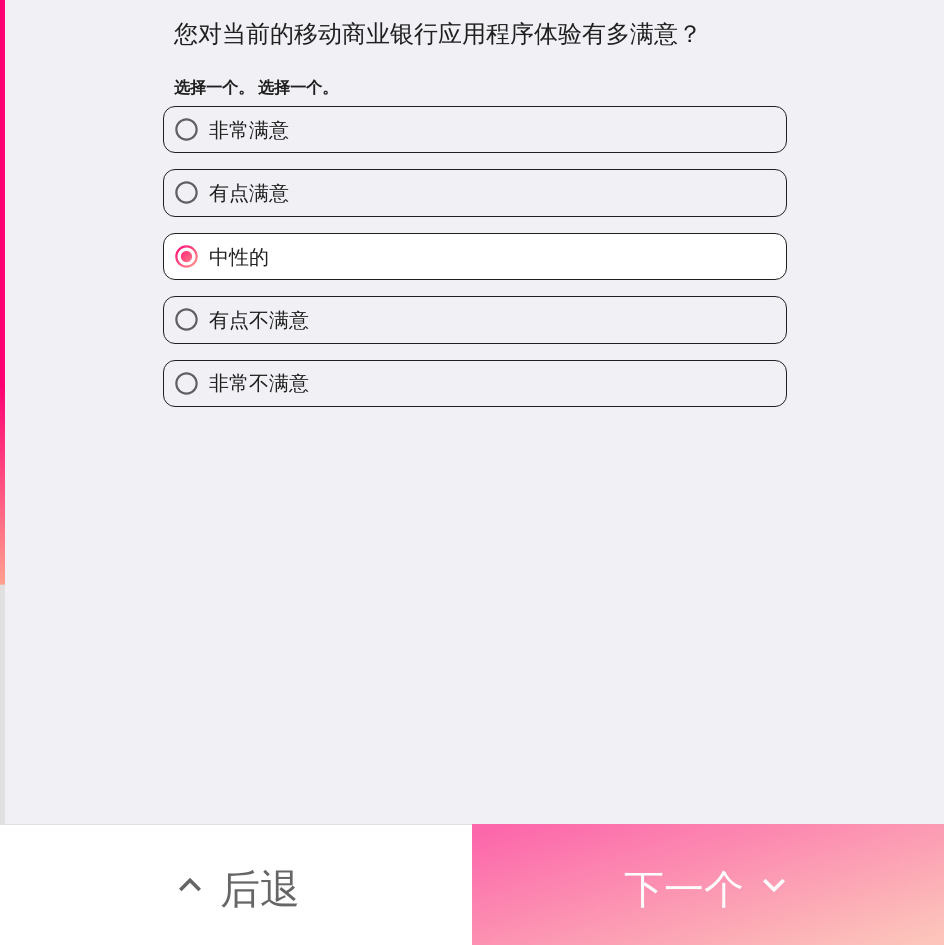 click on "下一个" at bounding box center (684, 888) 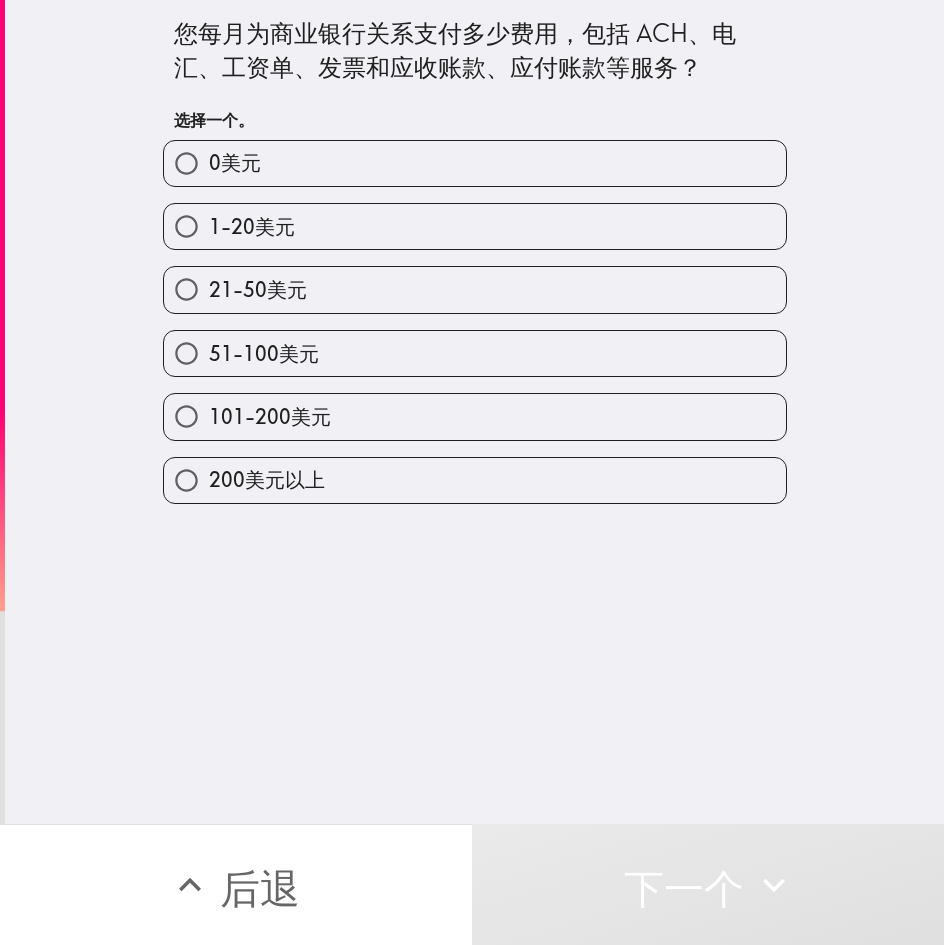 drag, startPoint x: 303, startPoint y: 429, endPoint x: 279, endPoint y: 441, distance: 26.832815 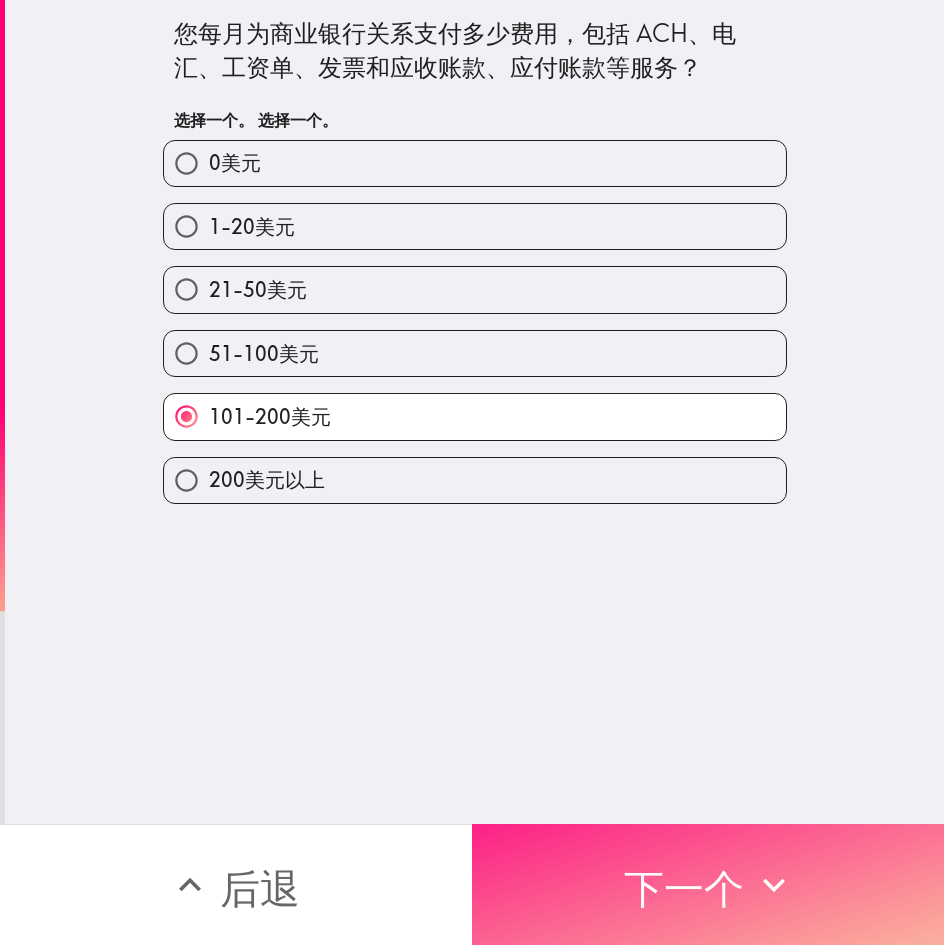 click on "下一个" at bounding box center (708, 884) 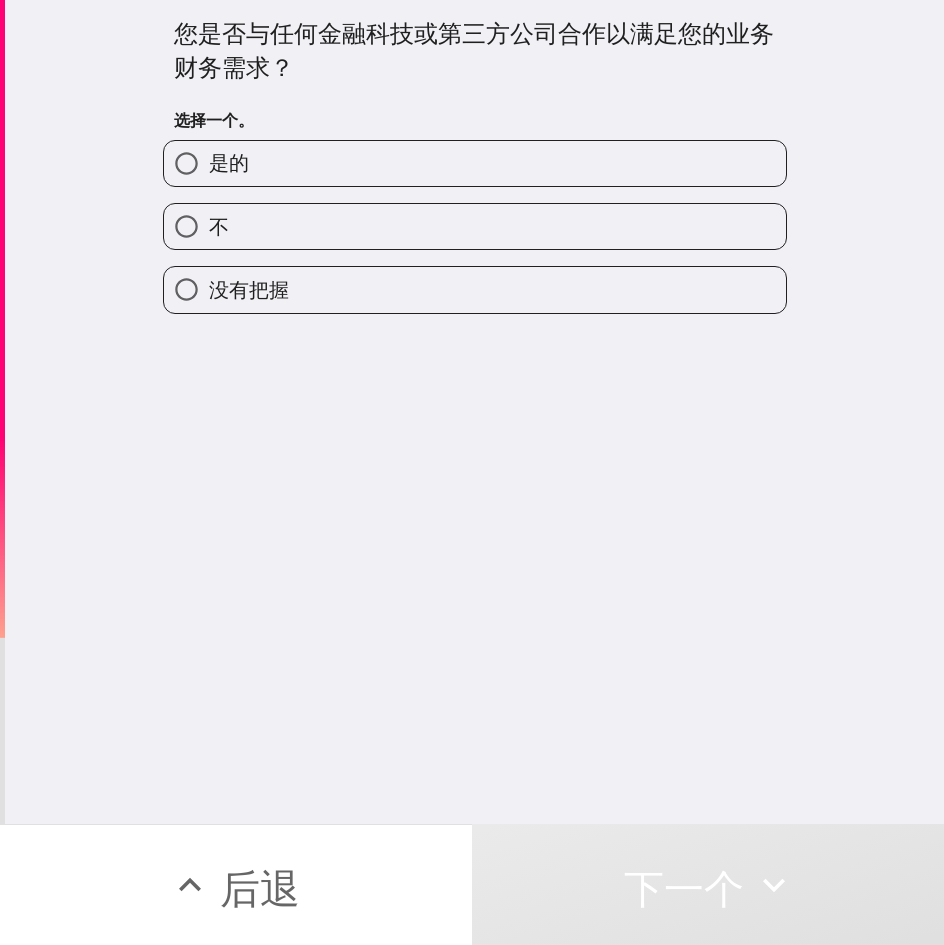 drag, startPoint x: 530, startPoint y: 152, endPoint x: 433, endPoint y: 230, distance: 124.47088 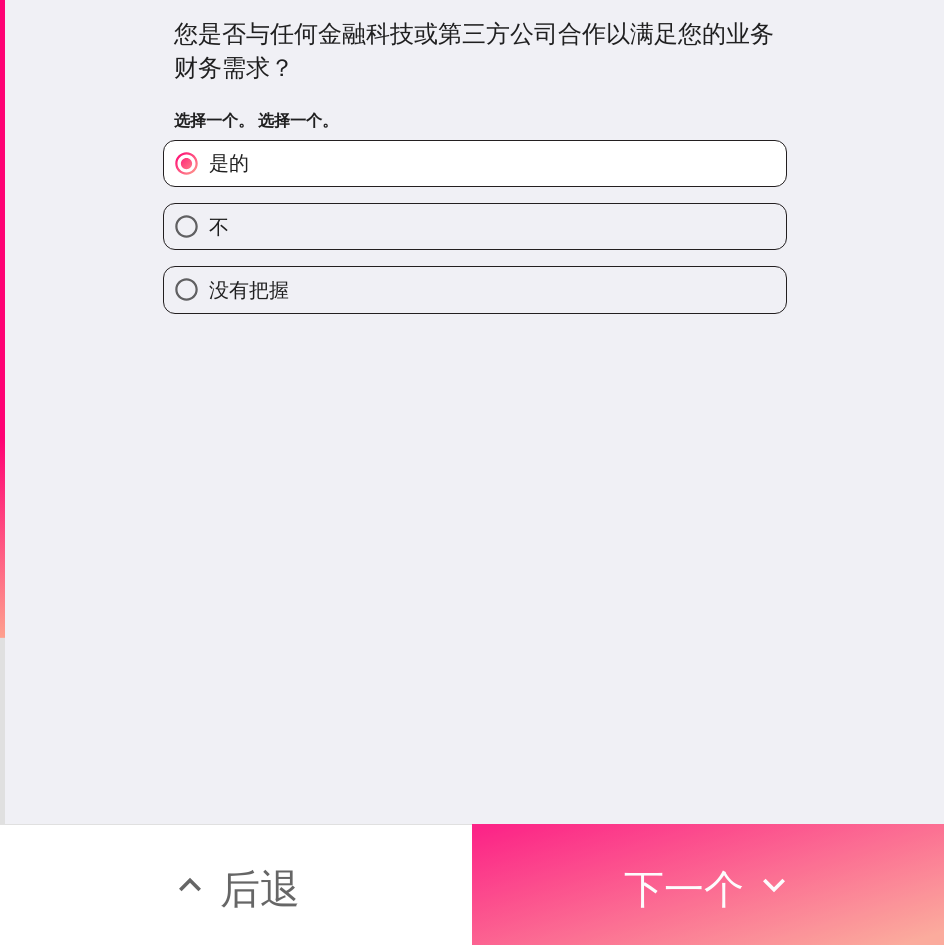 click on "下一个" at bounding box center [684, 888] 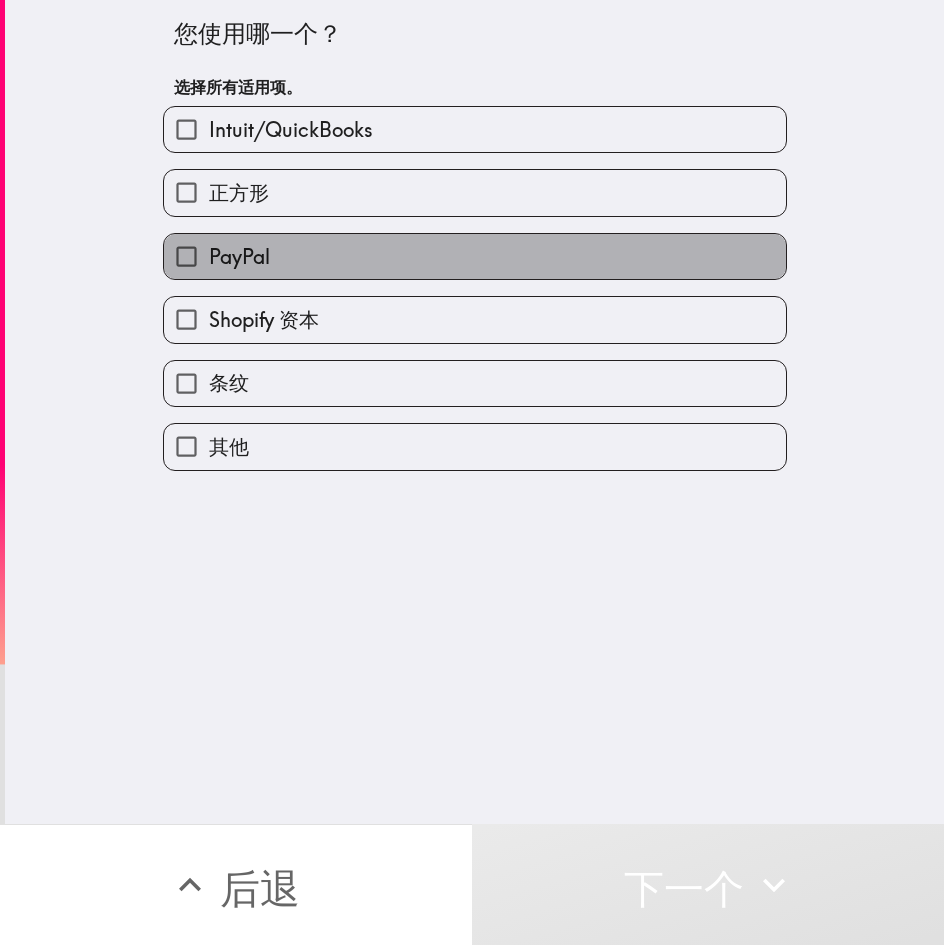 drag, startPoint x: 278, startPoint y: 258, endPoint x: 268, endPoint y: 241, distance: 19.723083 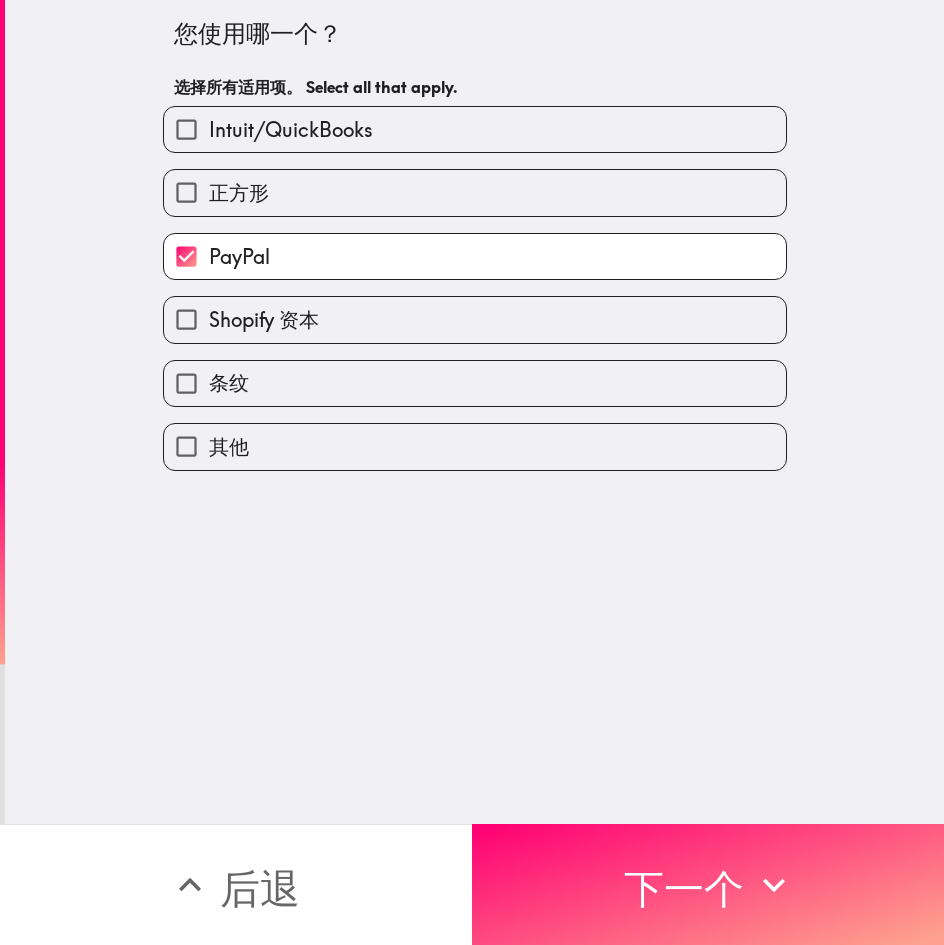 click on "Intuit/QuickBooks" at bounding box center (291, 129) 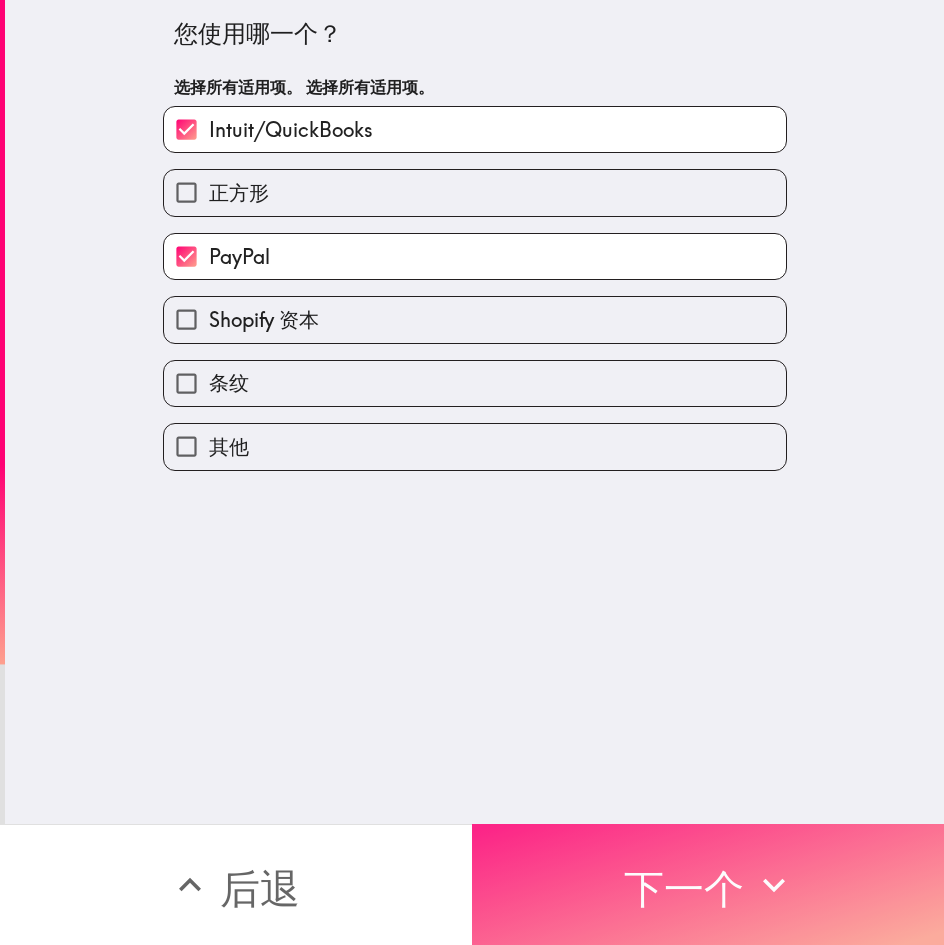 click on "下一个" at bounding box center (684, 888) 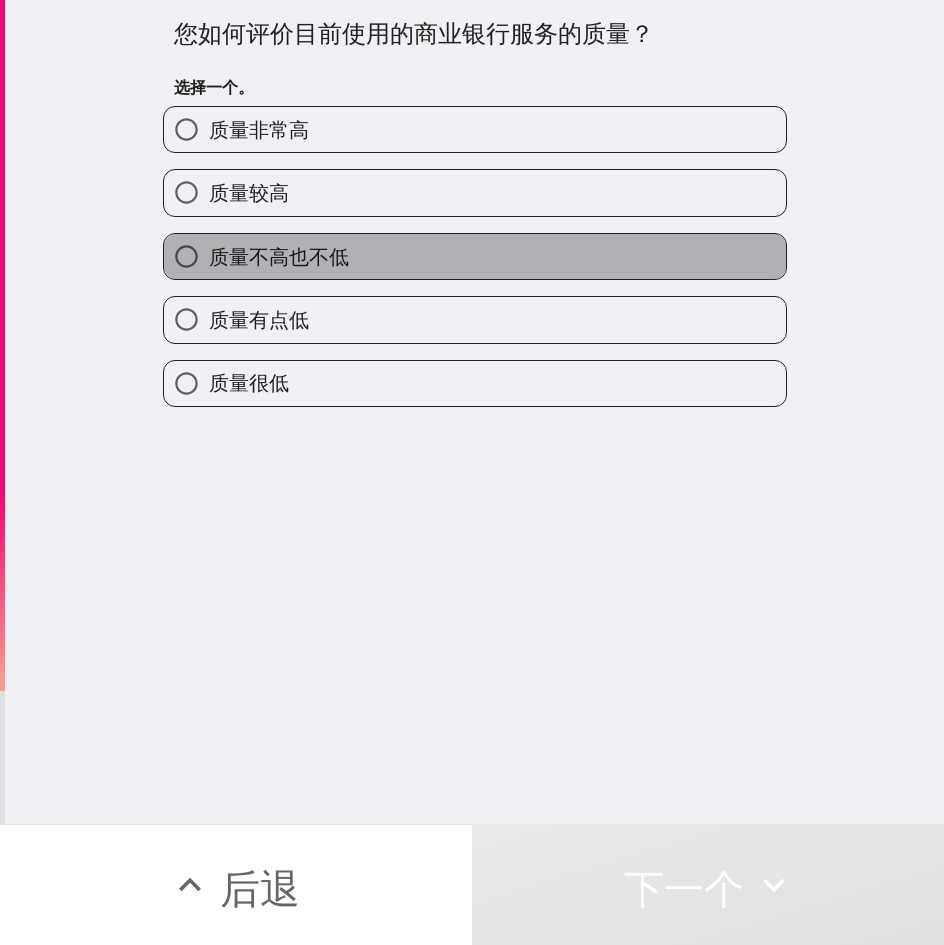 click on "质量不高也不低" at bounding box center [475, 256] 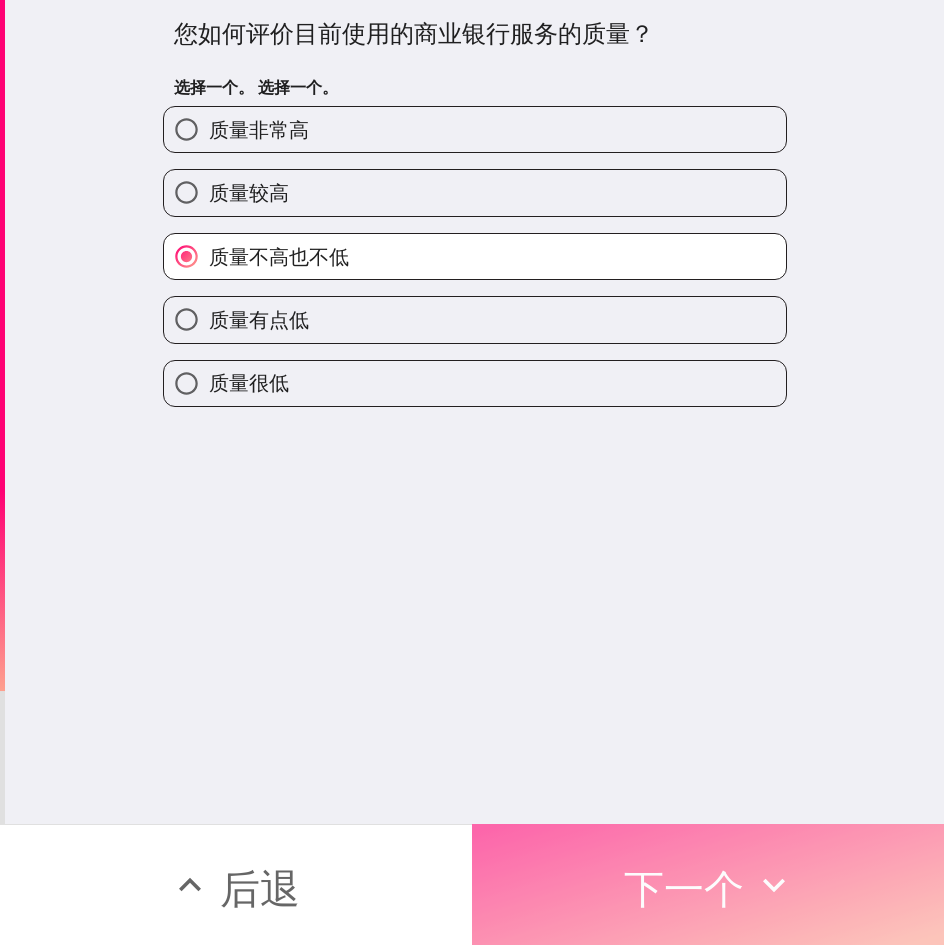 click on "下一个" at bounding box center (684, 888) 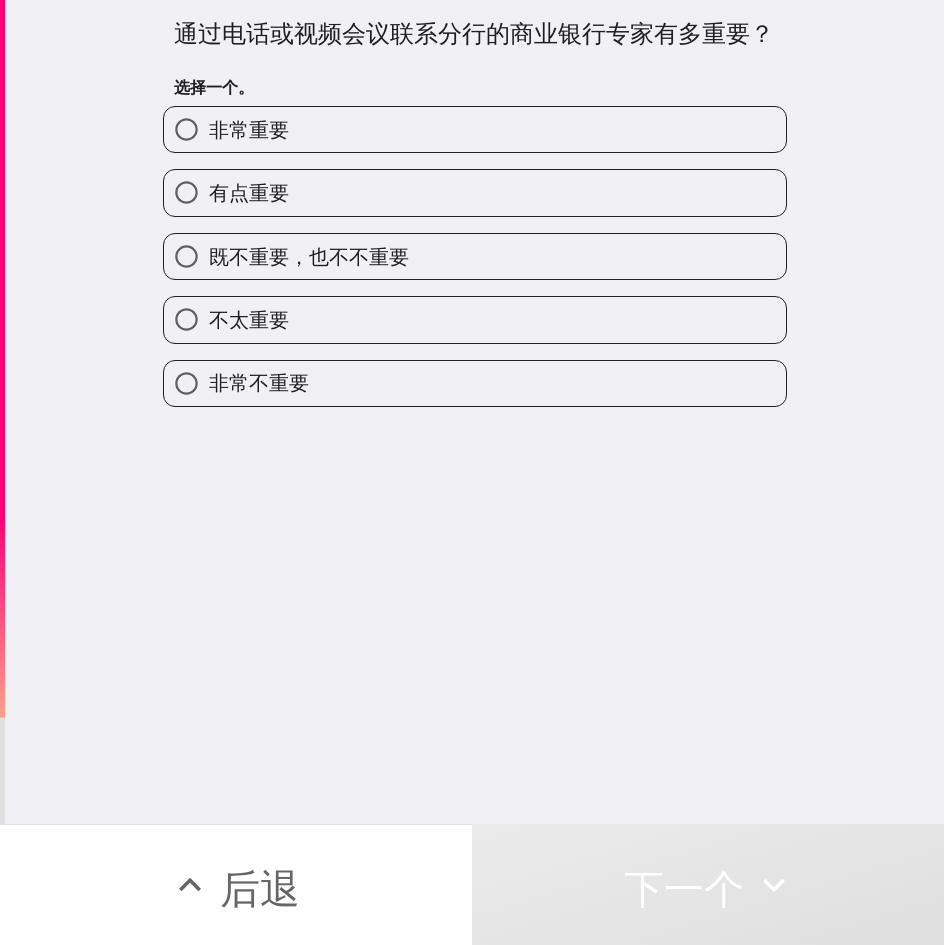 drag, startPoint x: 293, startPoint y: 196, endPoint x: 282, endPoint y: 203, distance: 13.038404 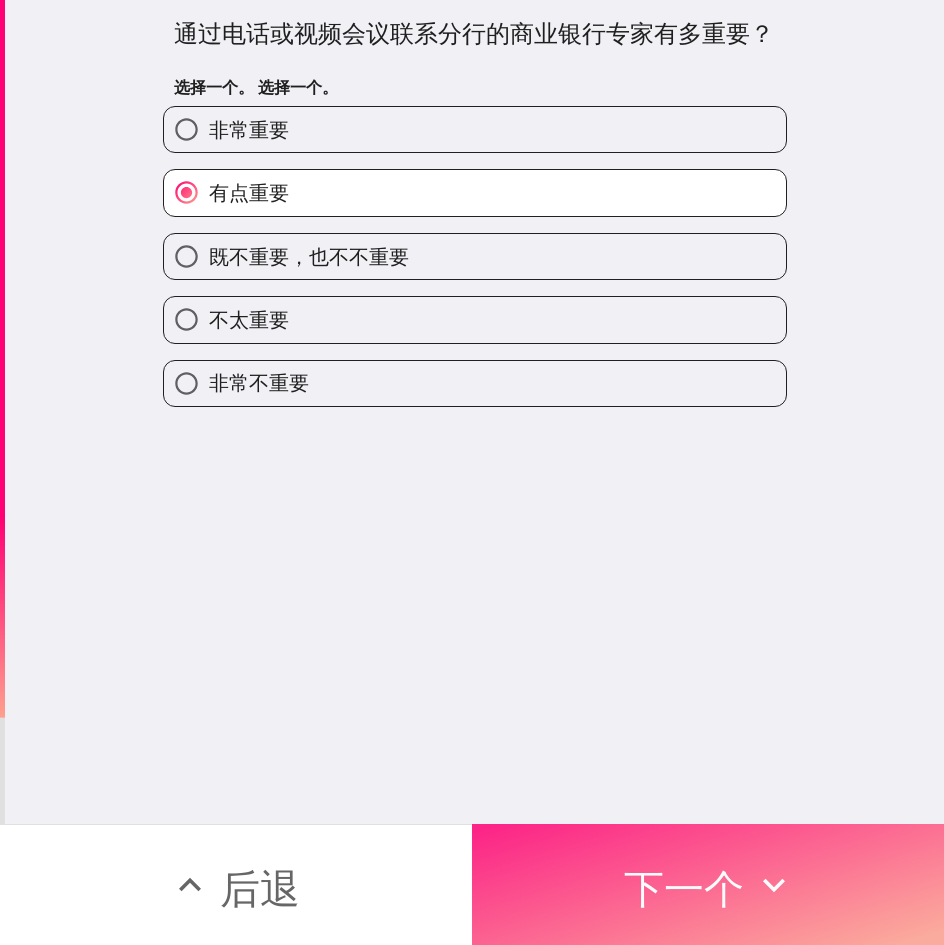 click on "下一个" at bounding box center (684, 888) 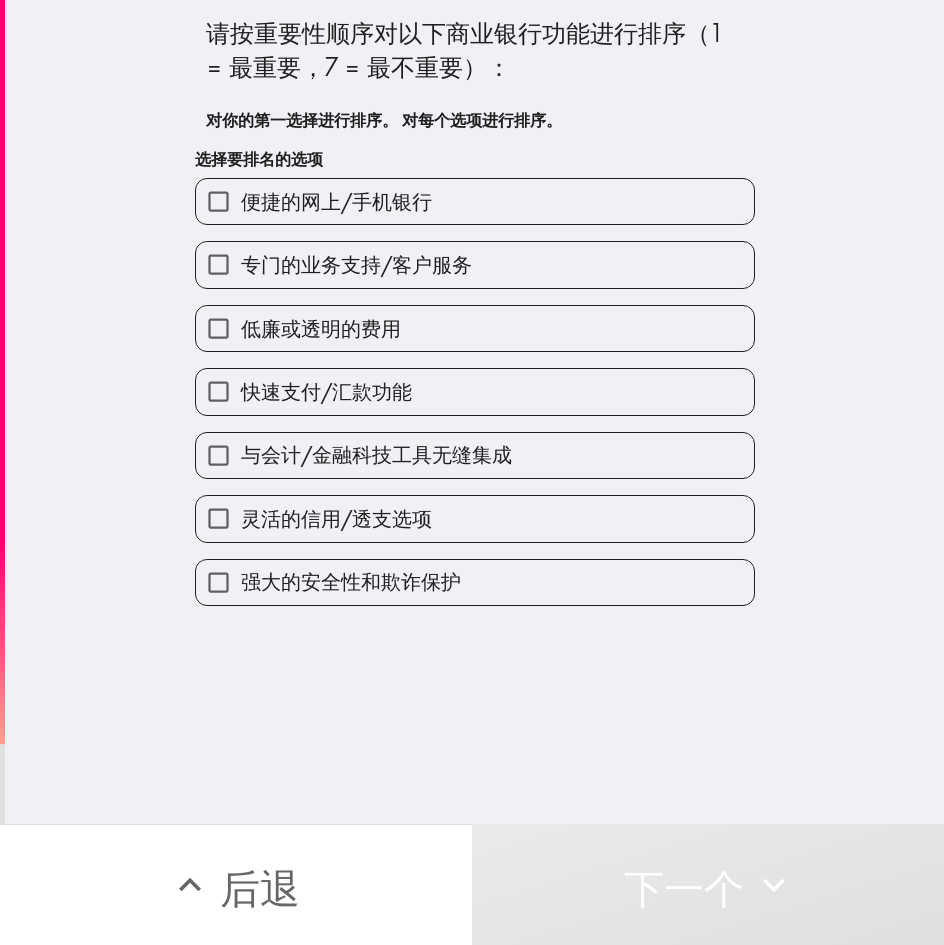 click on "低廉或透明的费用" at bounding box center (475, 328) 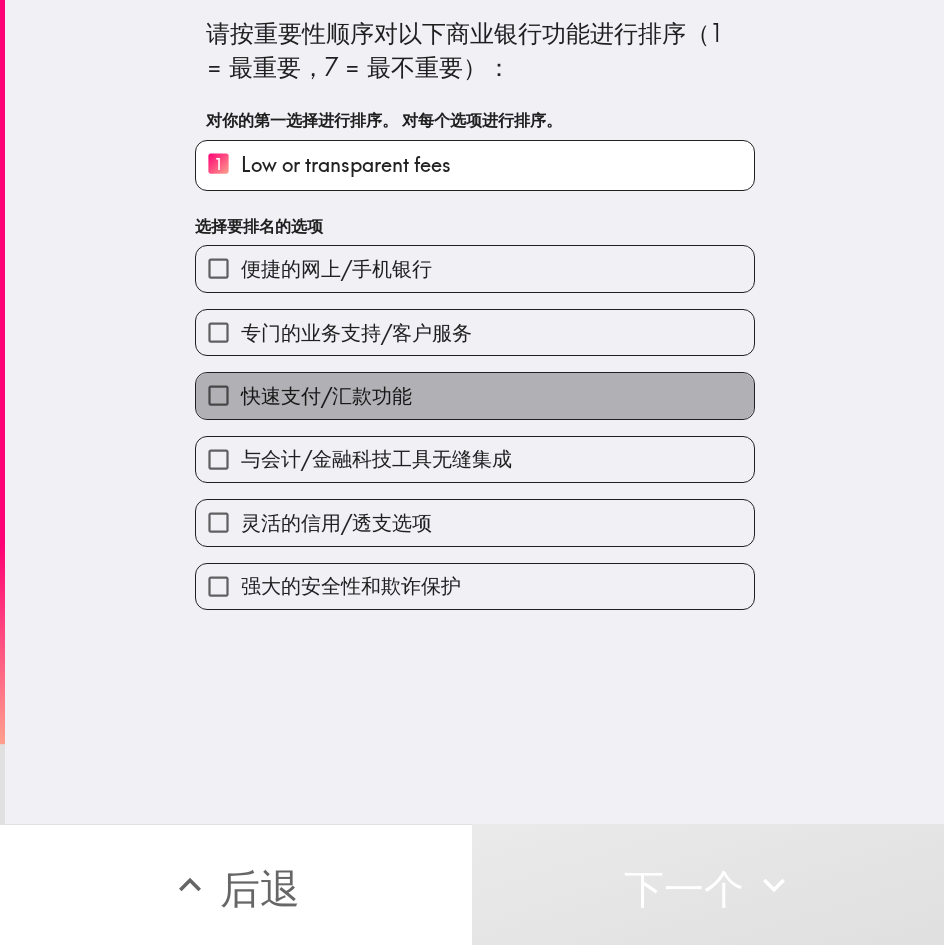 click on "快速支付/汇款功能" at bounding box center [475, 395] 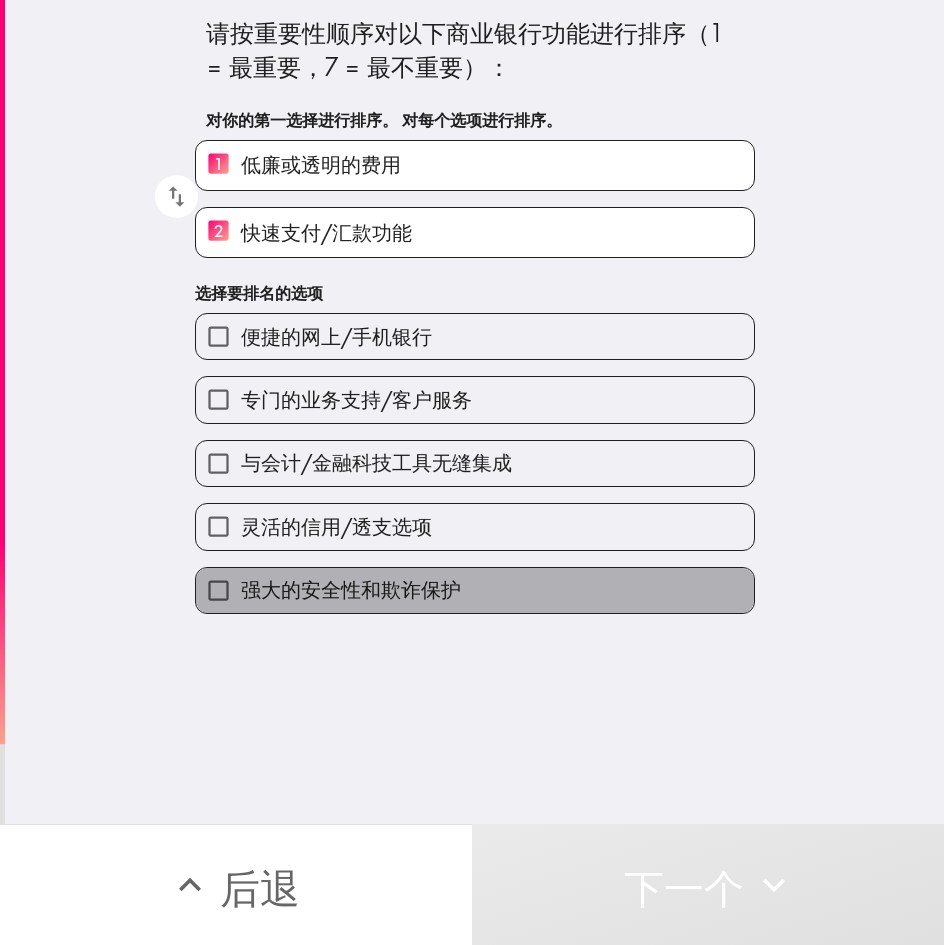 click on "强大的安全性和欺诈保护" at bounding box center [351, 589] 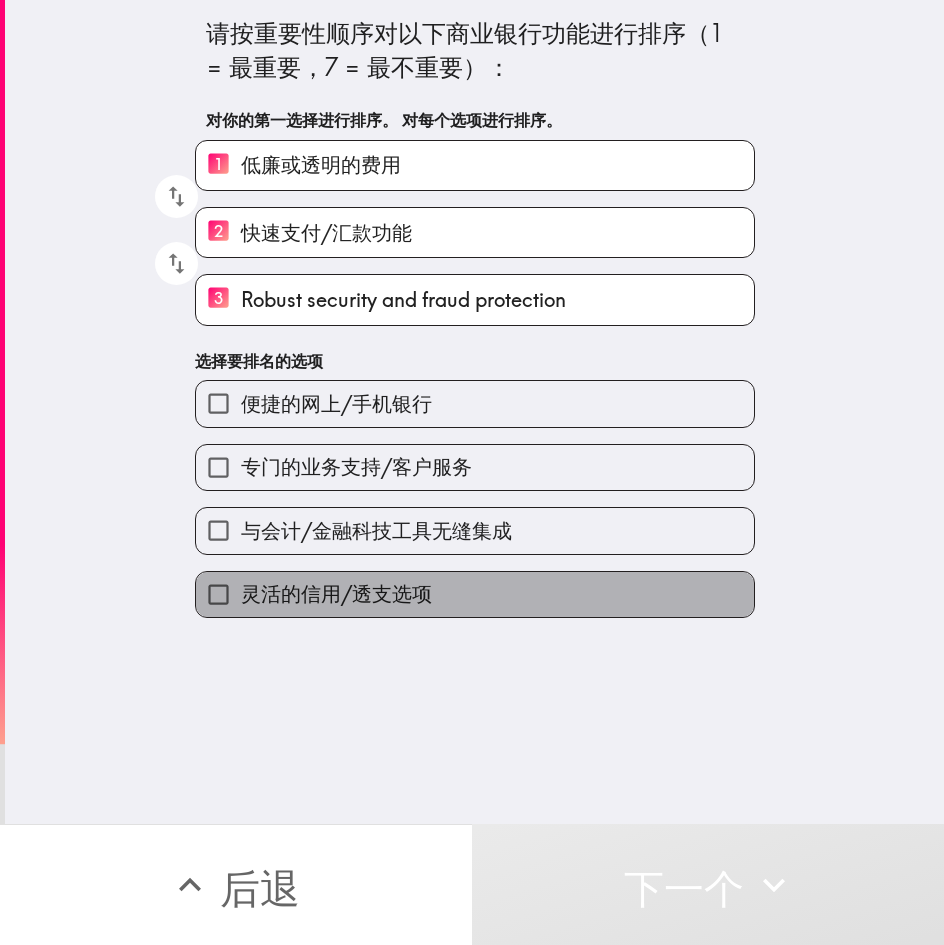 click on "灵活的信用/透支选项" at bounding box center (475, 594) 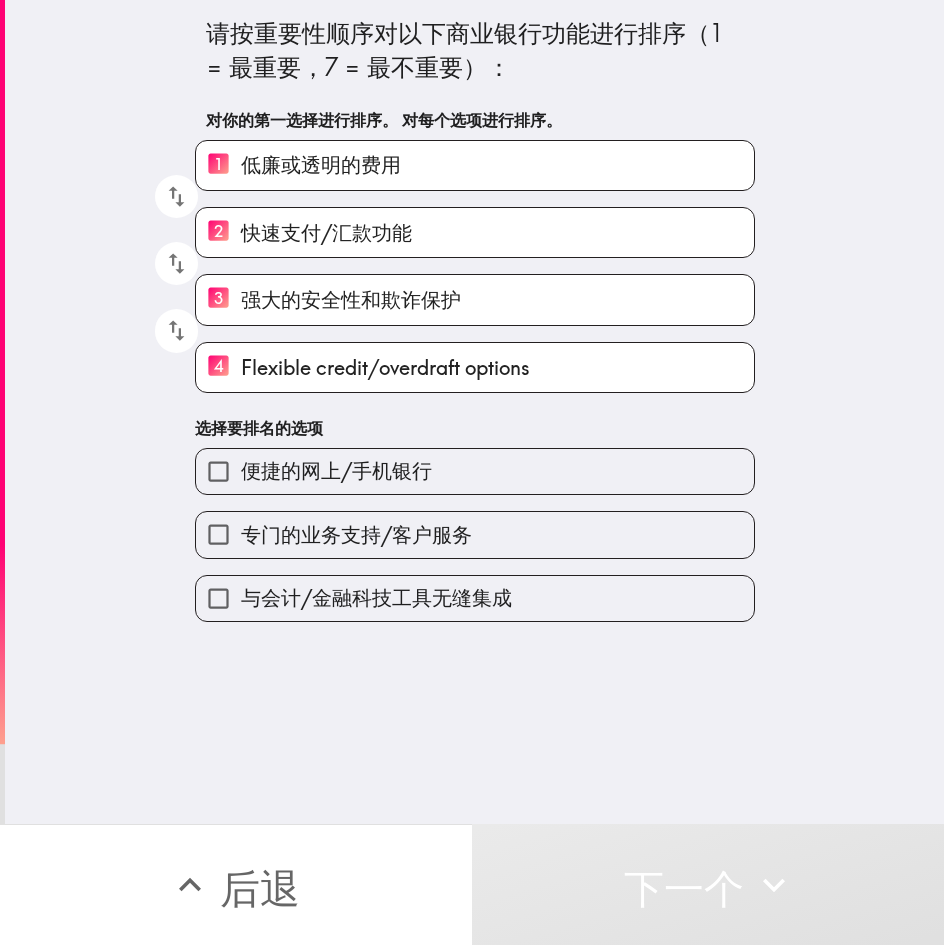 click on "与会计/金融科技工具无缝集成" at bounding box center (376, 597) 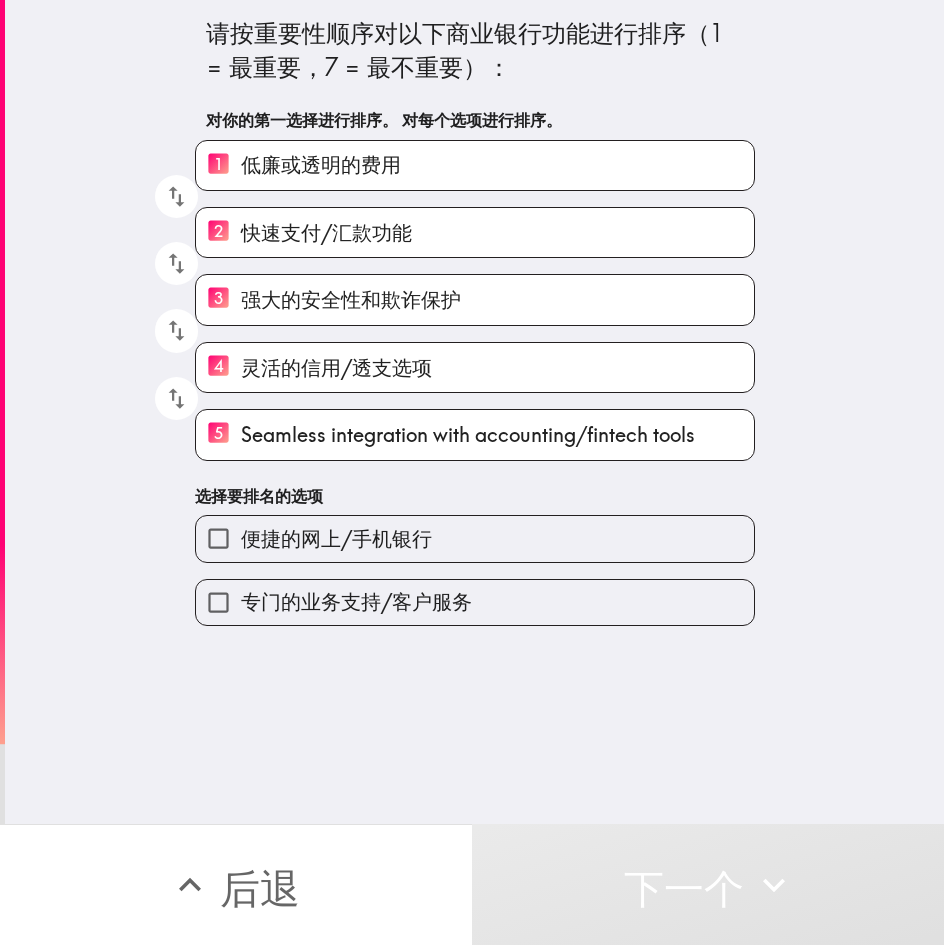 click on "专门的业务支持/客户服务" at bounding box center (467, 594) 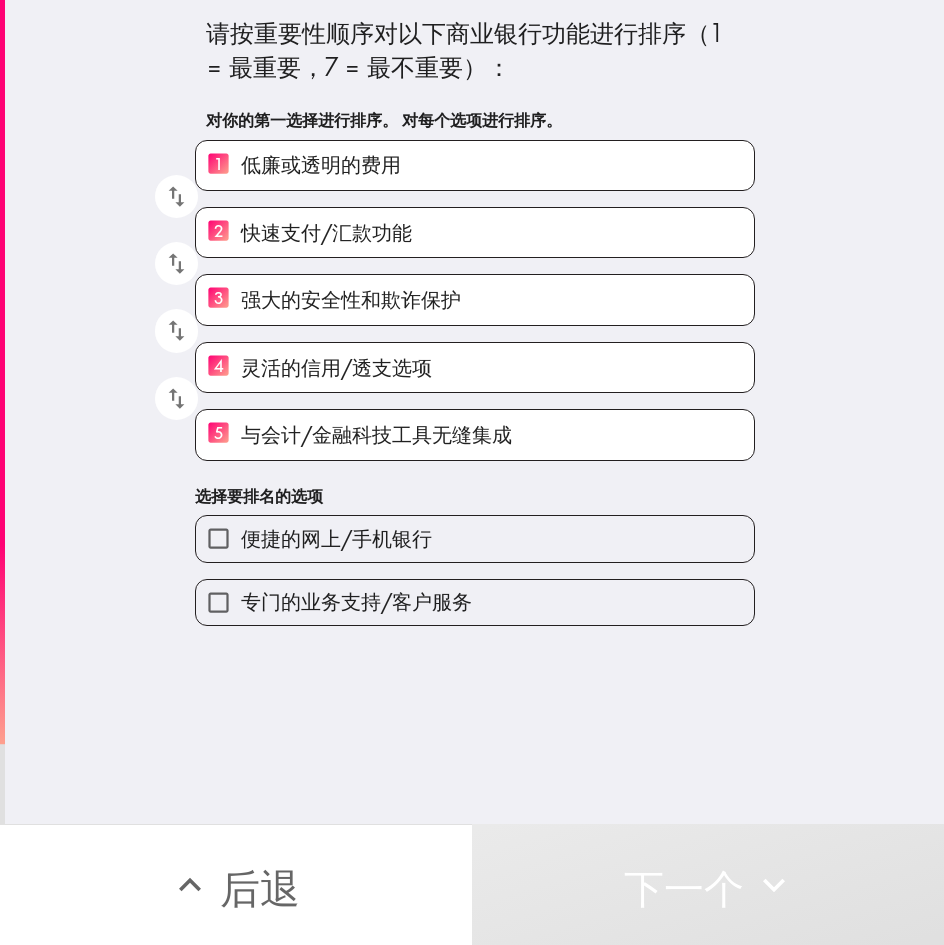 click on "便捷的网上/手机银行" at bounding box center [475, 538] 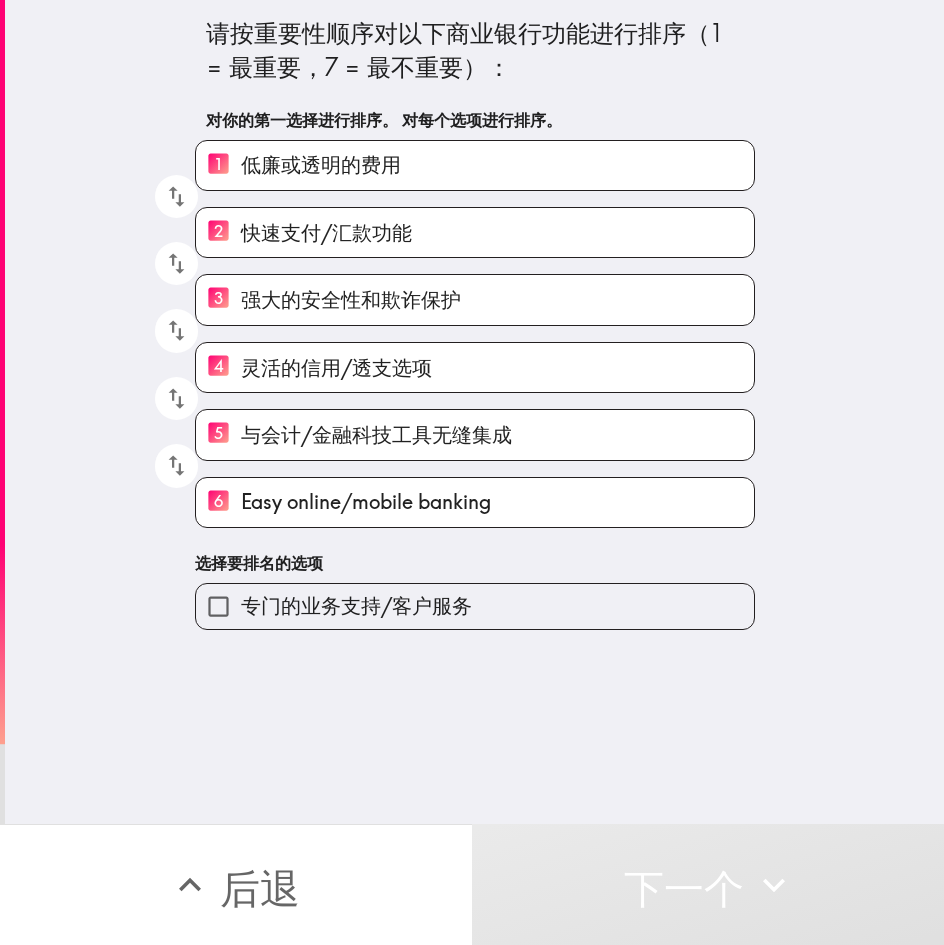 click on "专门的业务支持/客户服务" at bounding box center [356, 605] 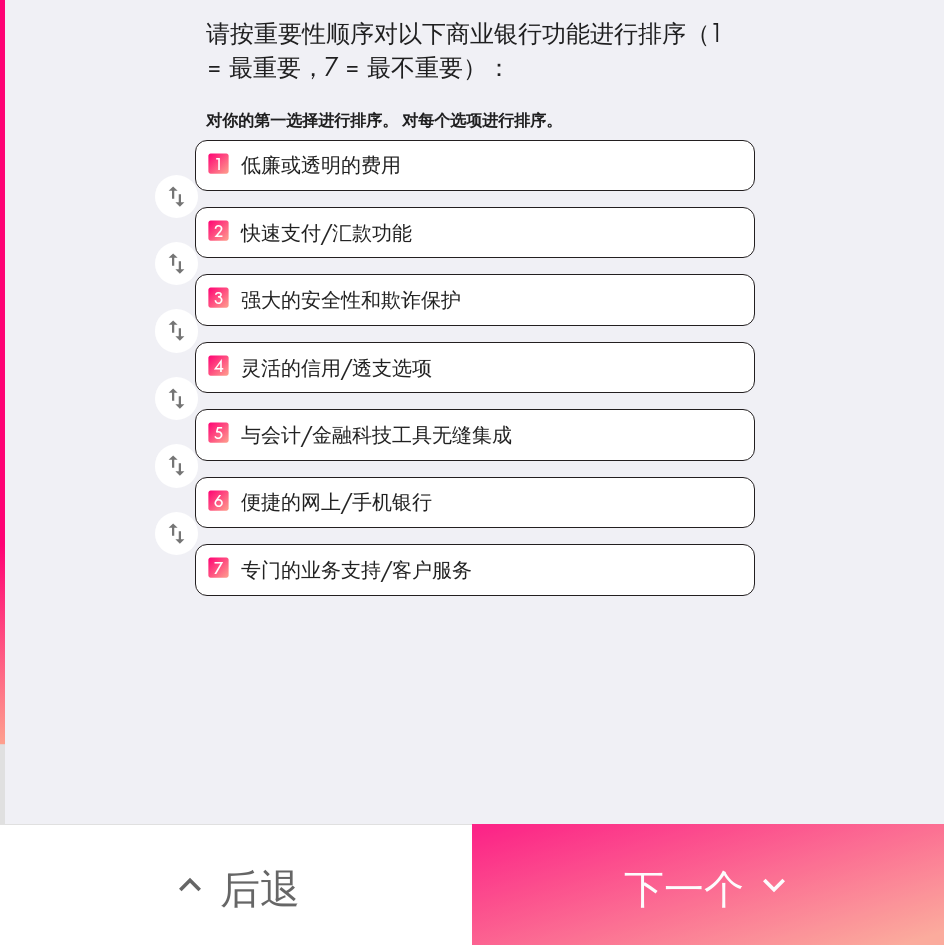 click on "下一个" at bounding box center [684, 888] 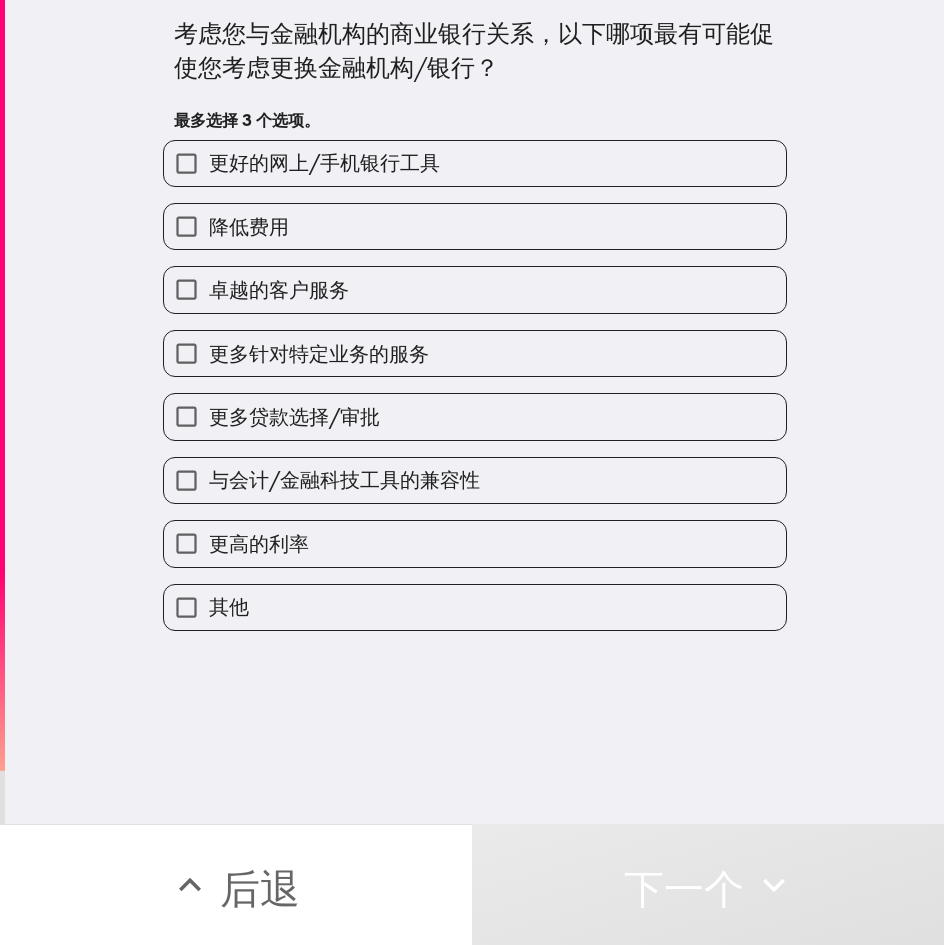 drag, startPoint x: 374, startPoint y: 236, endPoint x: 368, endPoint y: 264, distance: 28.635643 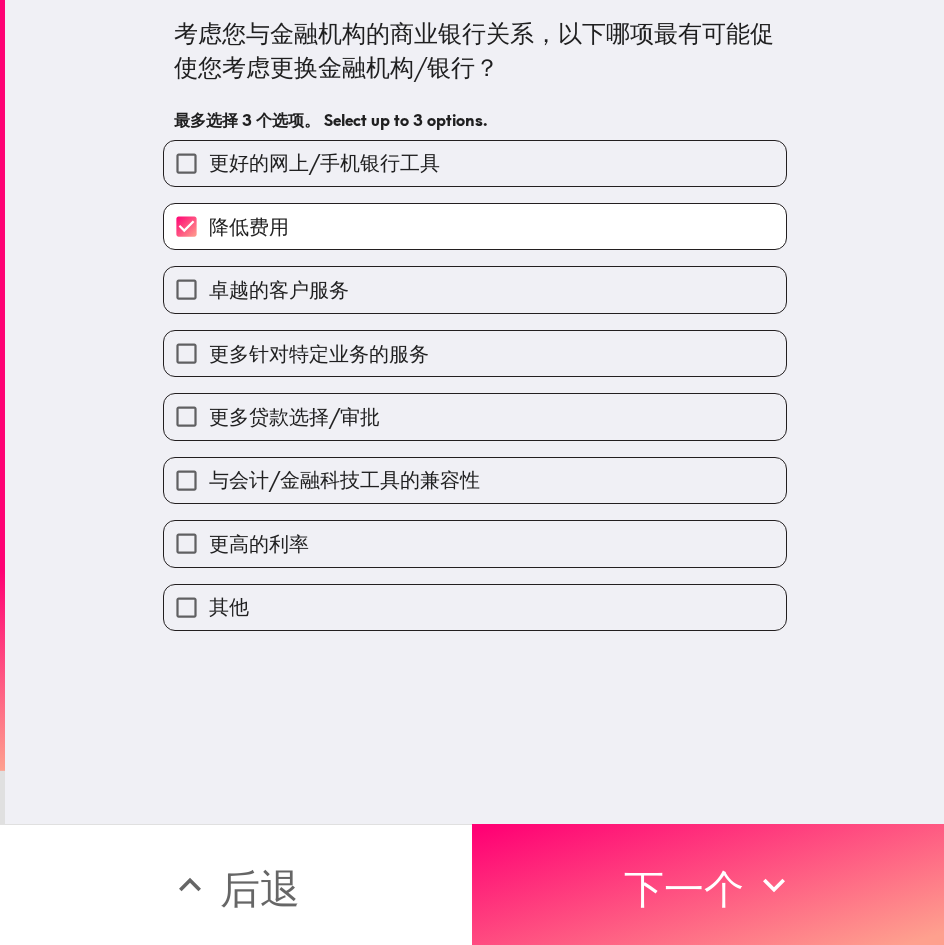click on "卓越的客户服务" at bounding box center [475, 289] 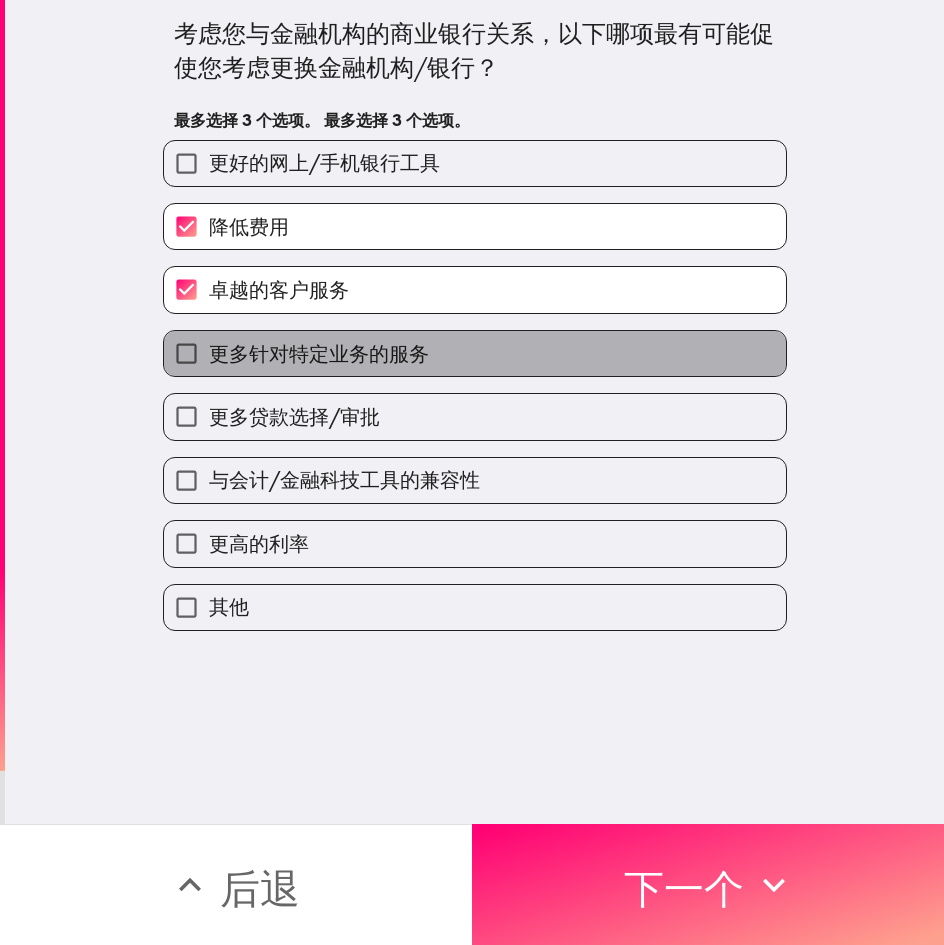click on "更多针对特定业务的服务" at bounding box center (475, 353) 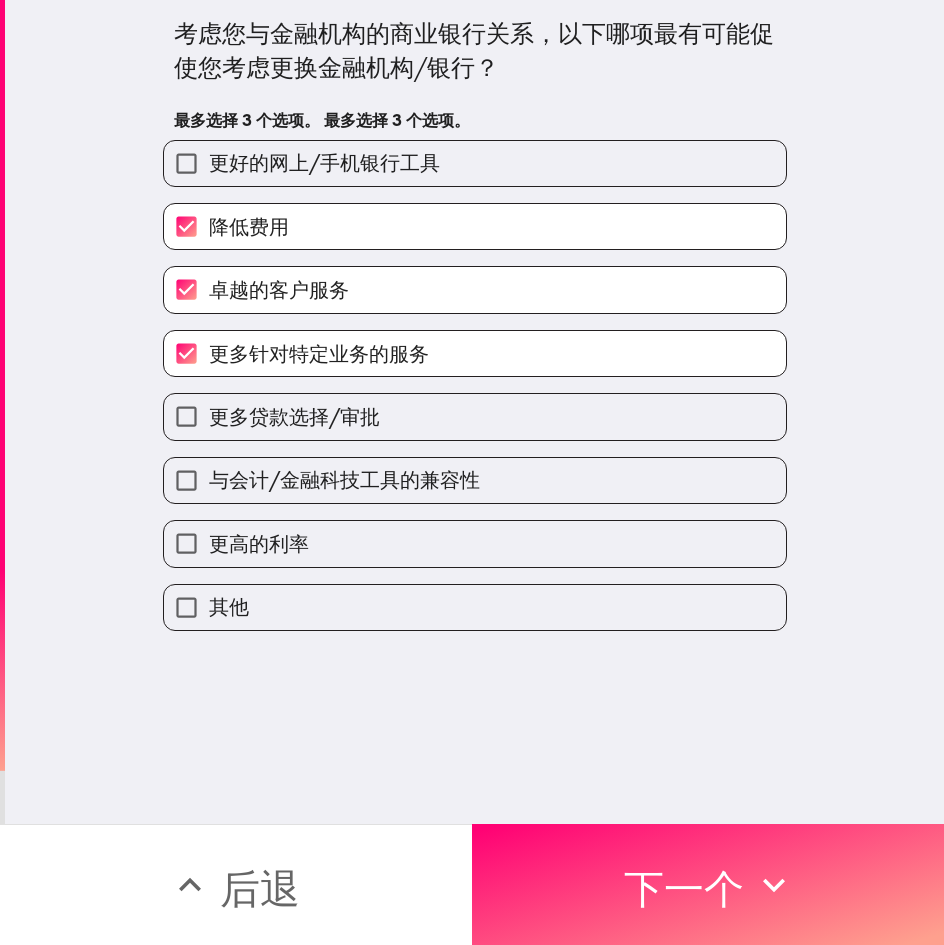 click on "更多针对特定业务的服务" at bounding box center [319, 353] 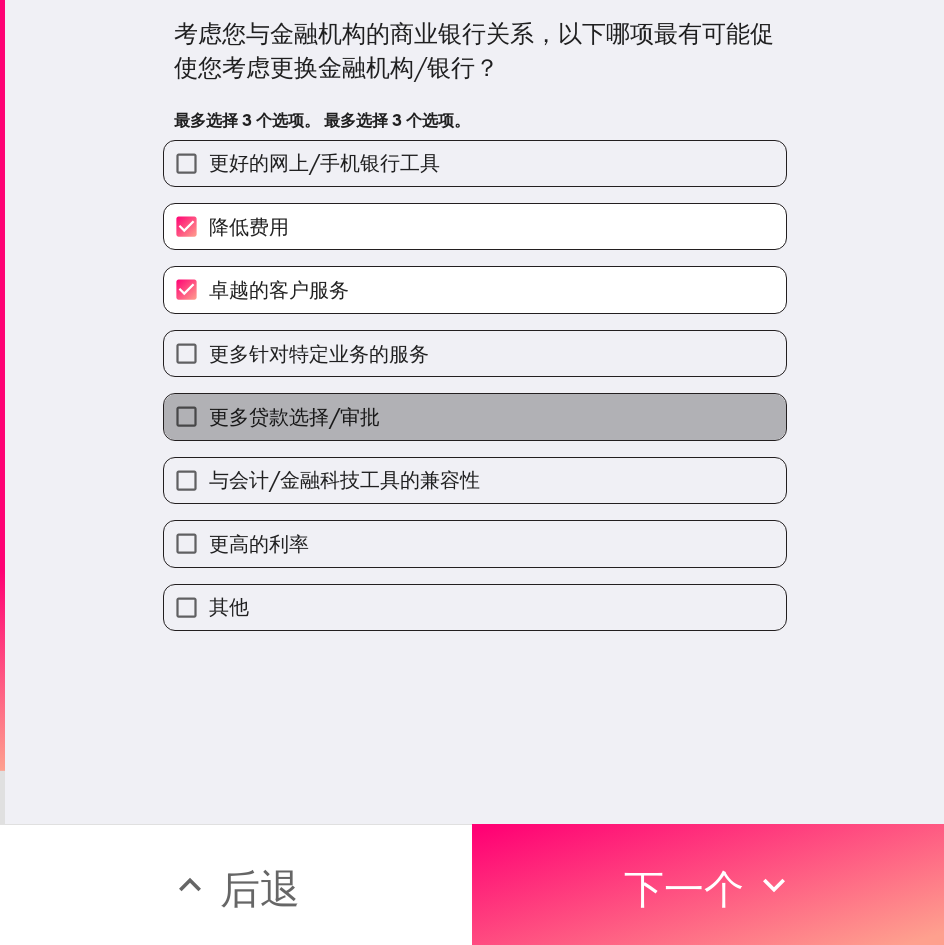 click on "更多贷款选择/审批" at bounding box center [475, 416] 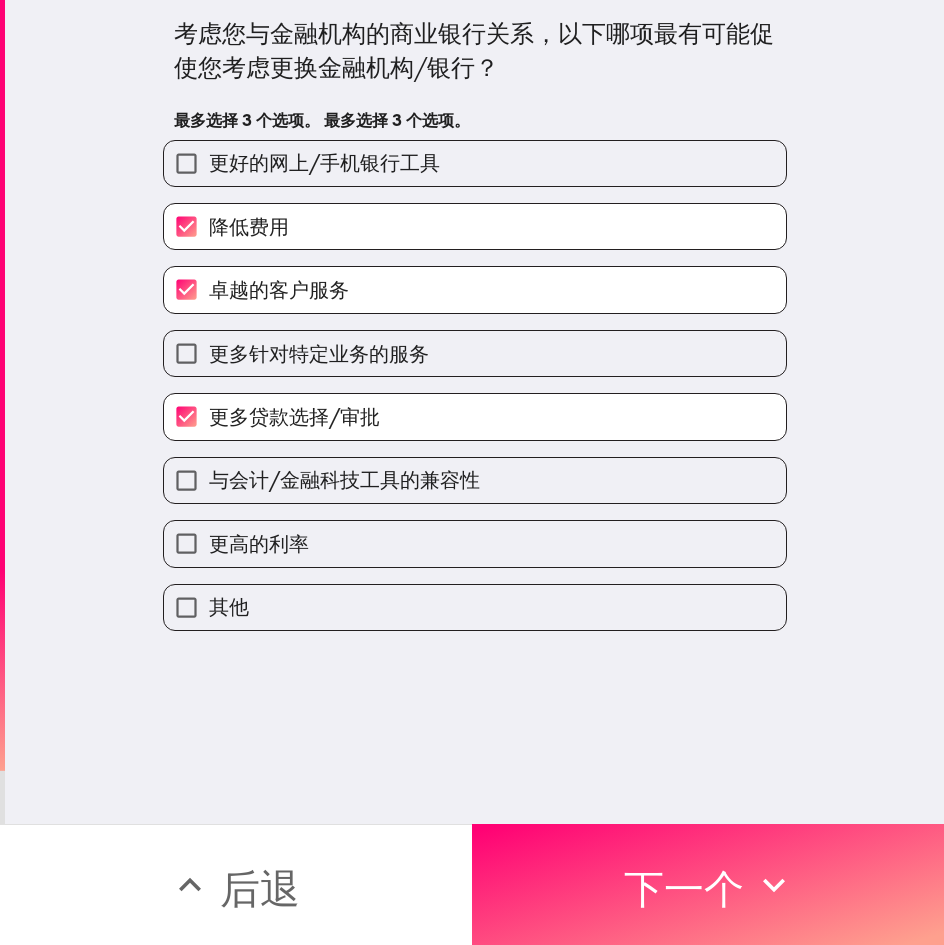 click on "考虑您与金融机构的商业银行关系，以下哪项最有可能促使您考虑更换金融机构/银行？ 最多选择 3 个选项。   最多选择 3 个选项。 更好的网上/手机银行工具 降低费用 卓越的客户服务 更多针对特定业务的服务 更多贷款选择/审批 与会计/金融科技工具的兼容性 更高的利率 其他" at bounding box center [474, 412] 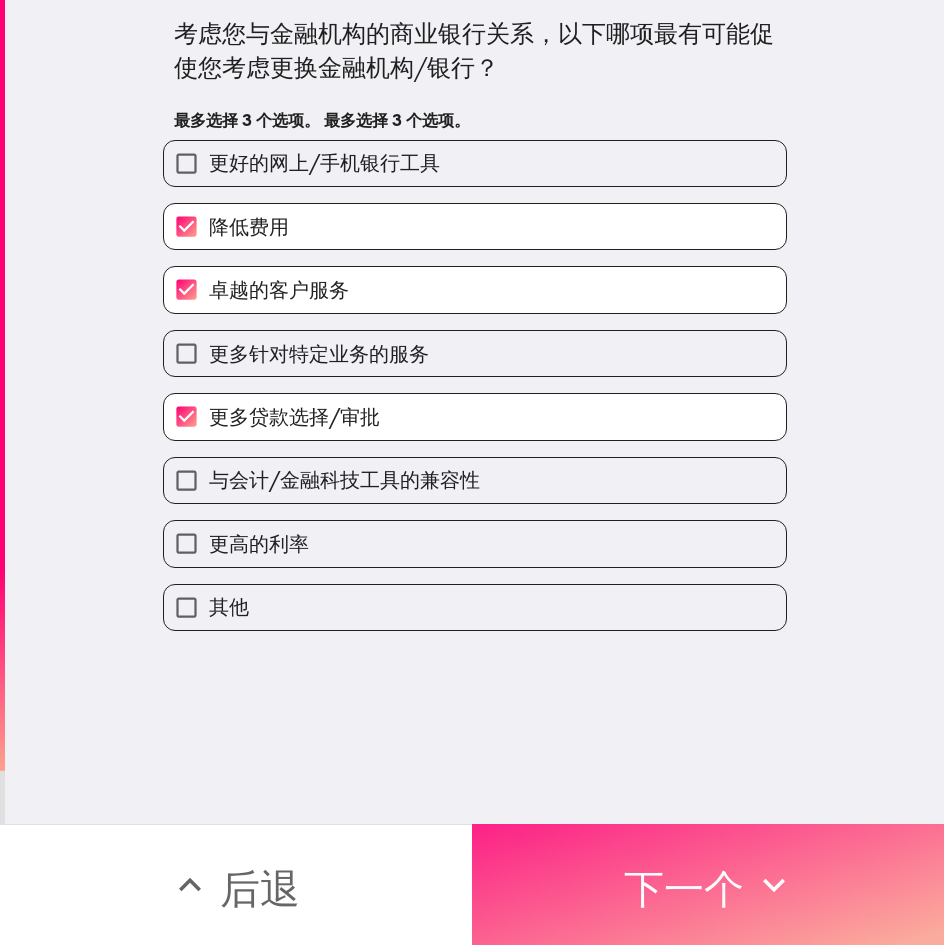 click on "下一个" at bounding box center [684, 888] 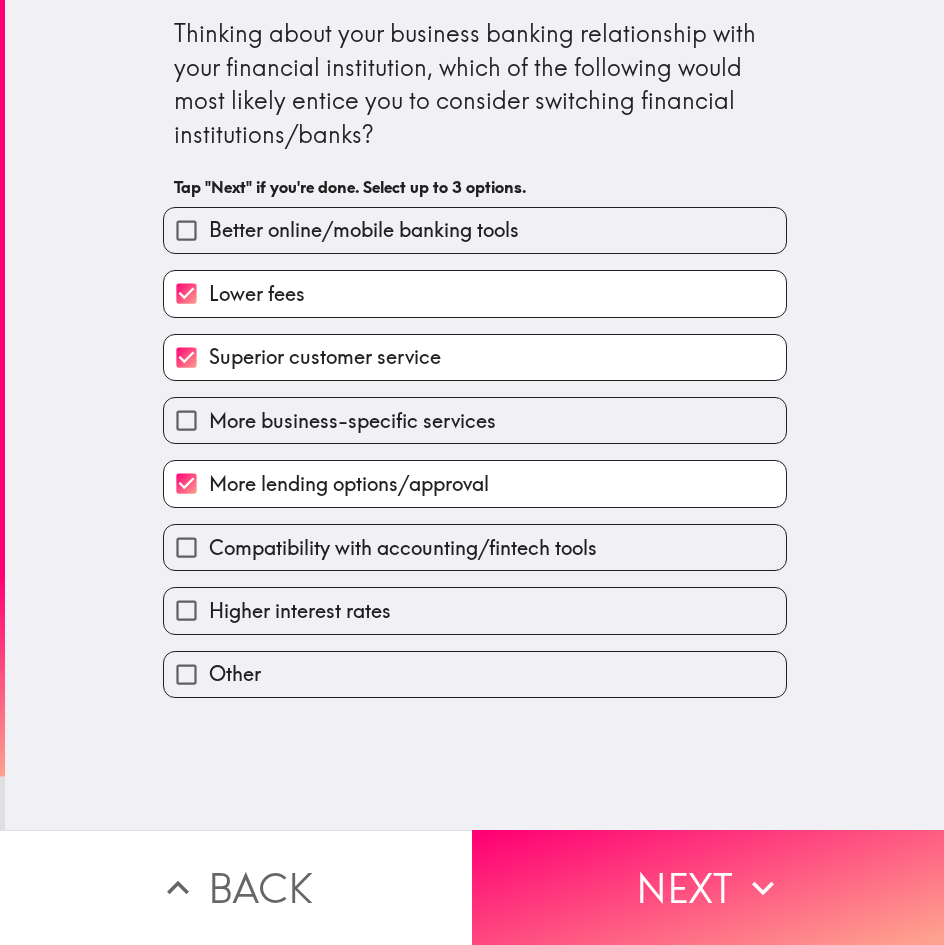scroll, scrollTop: 0, scrollLeft: 0, axis: both 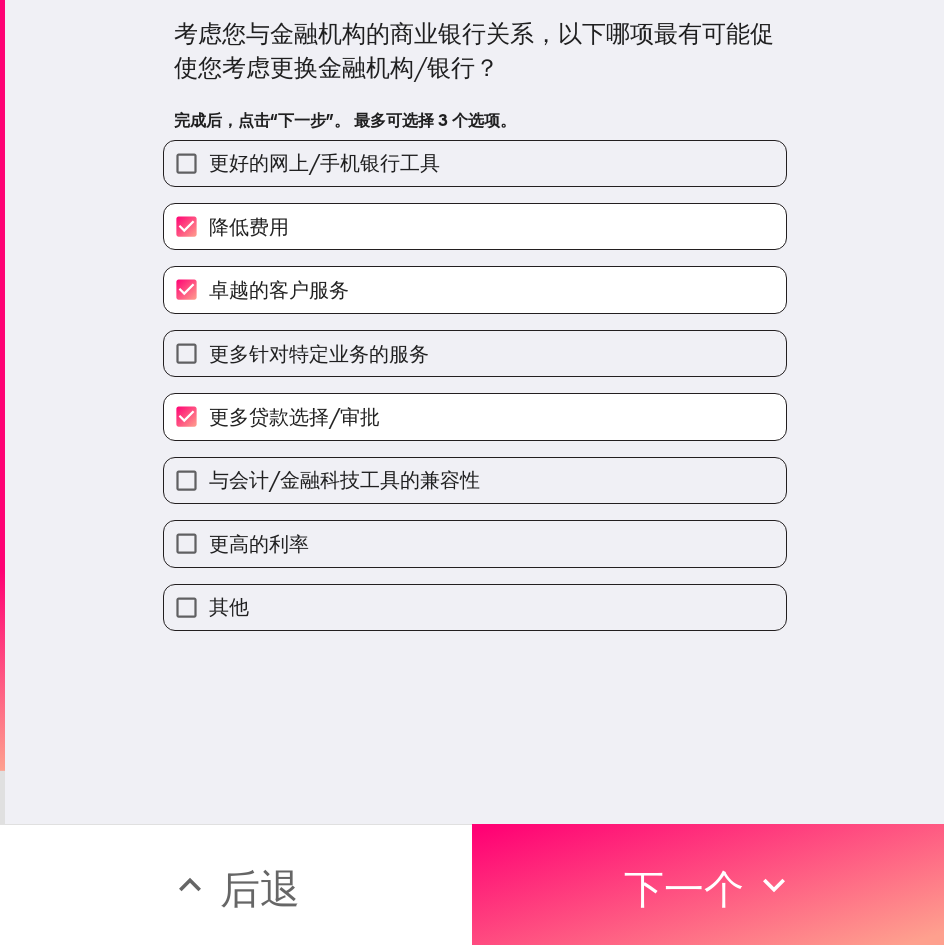 drag, startPoint x: 825, startPoint y: 166, endPoint x: 805, endPoint y: 295, distance: 130.54118 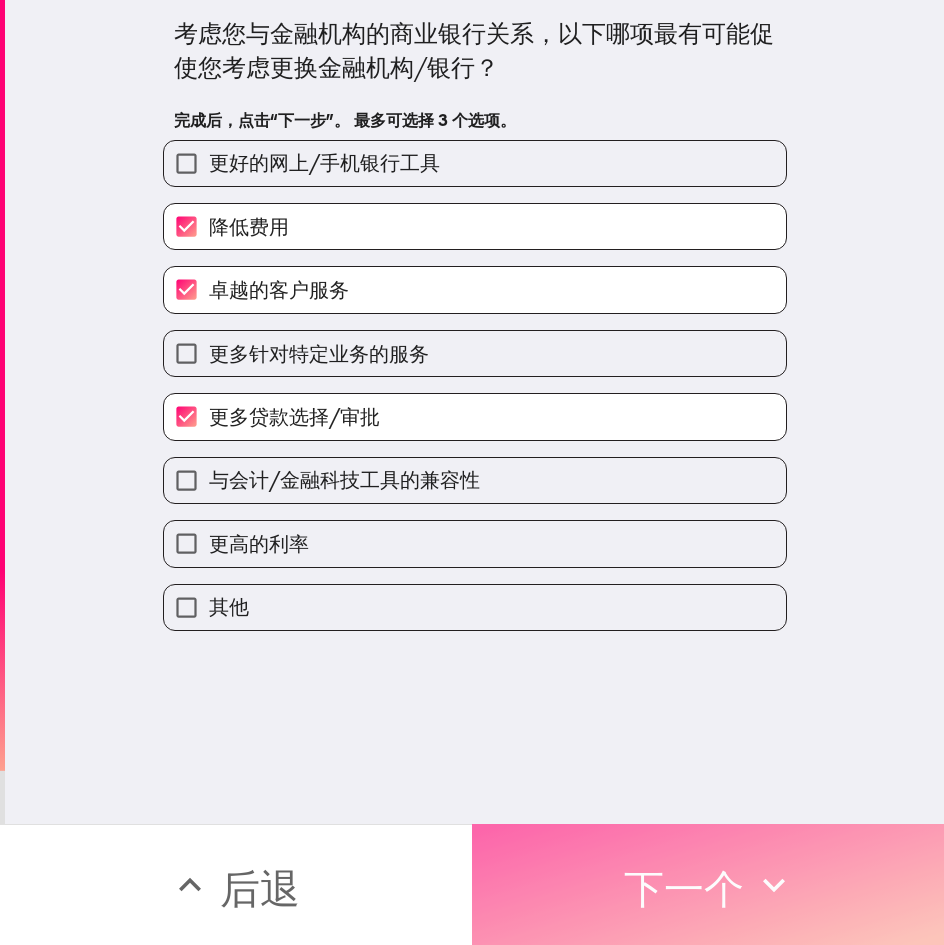 drag, startPoint x: 678, startPoint y: 879, endPoint x: 675, endPoint y: 853, distance: 26.172504 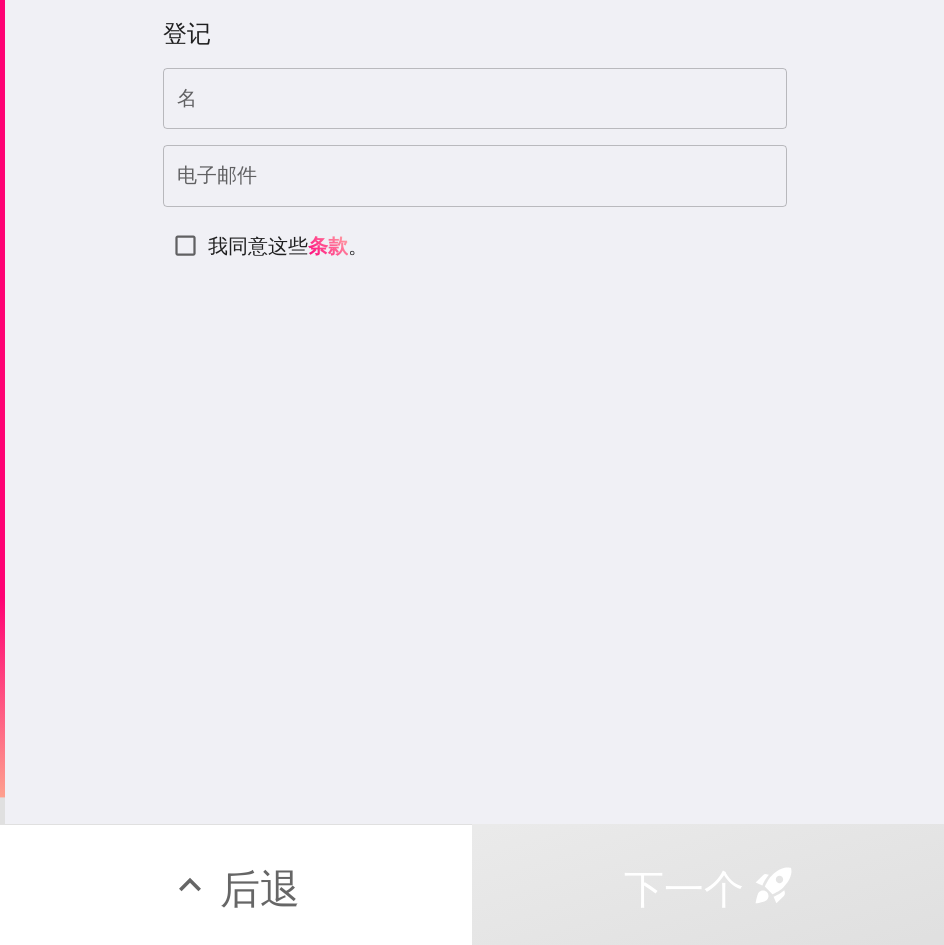 click on "名" at bounding box center (475, 99) 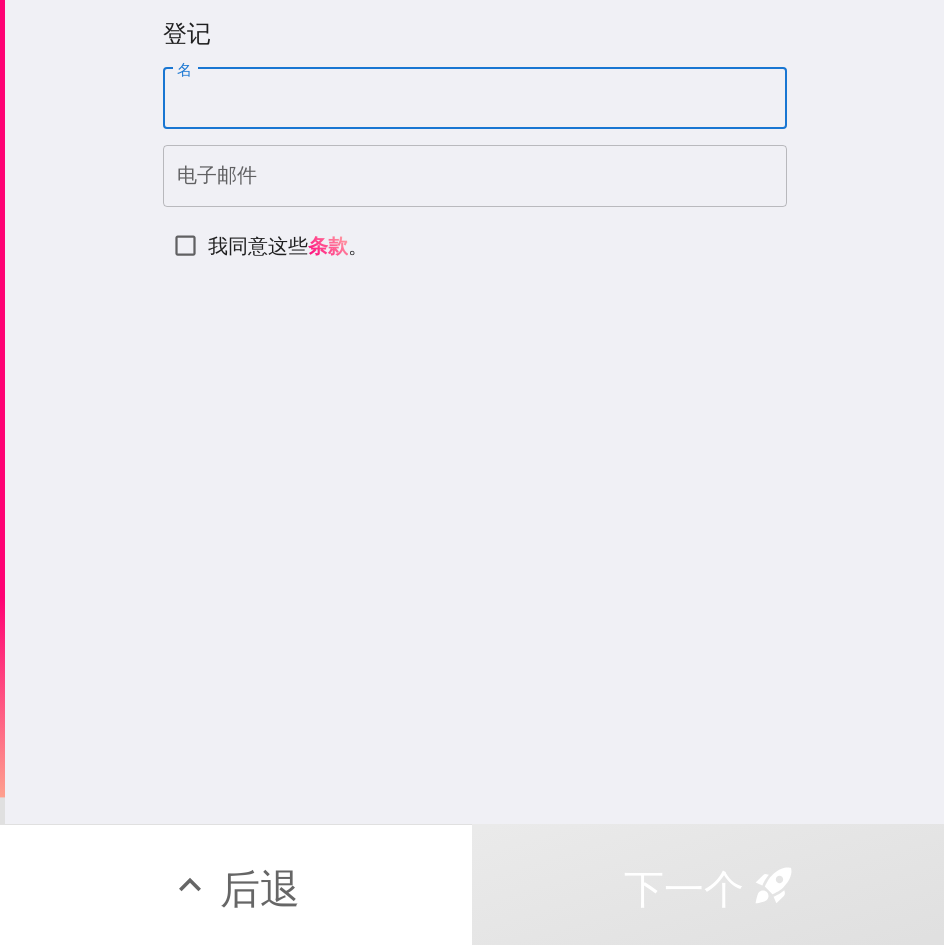 paste on "Steven" 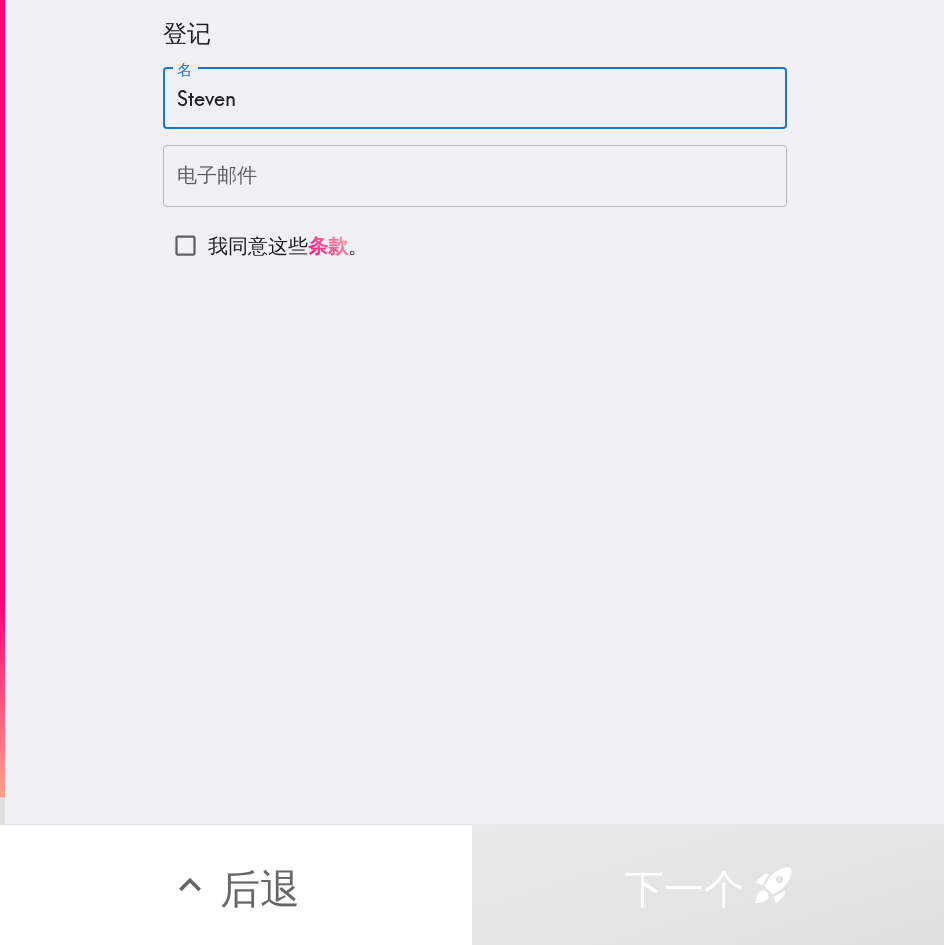 type on "Steven" 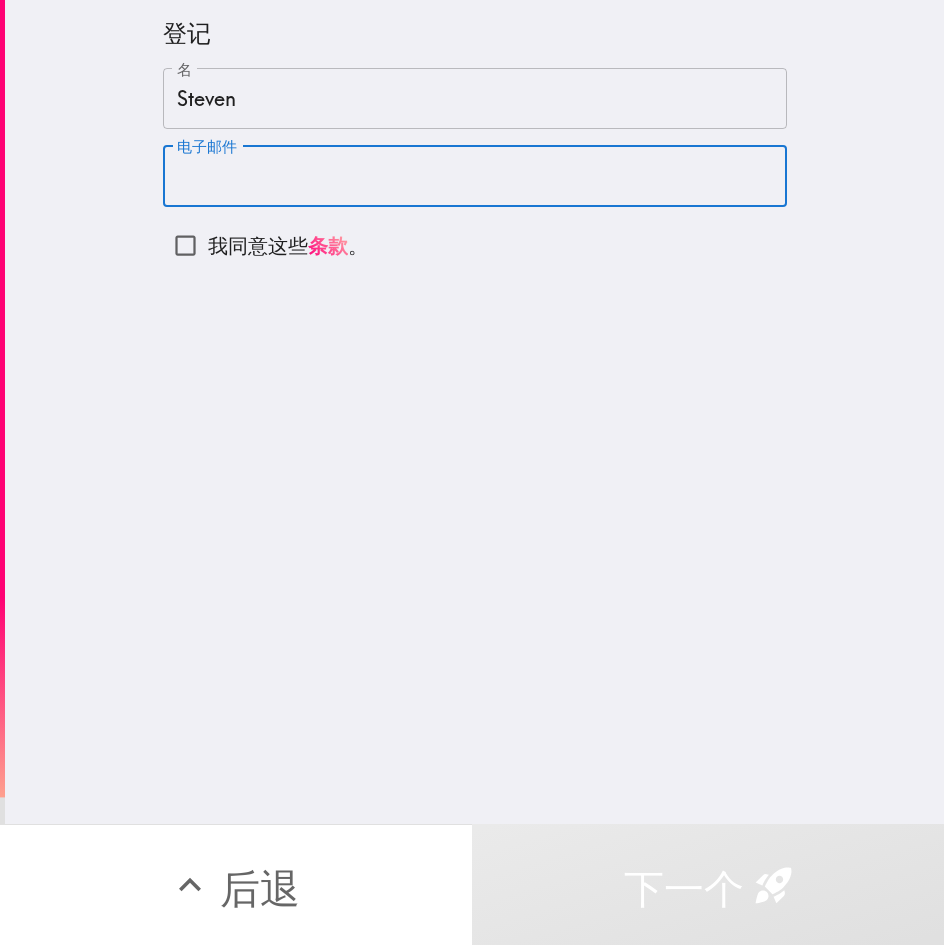 paste on "stevensbvivivi@gmail.com" 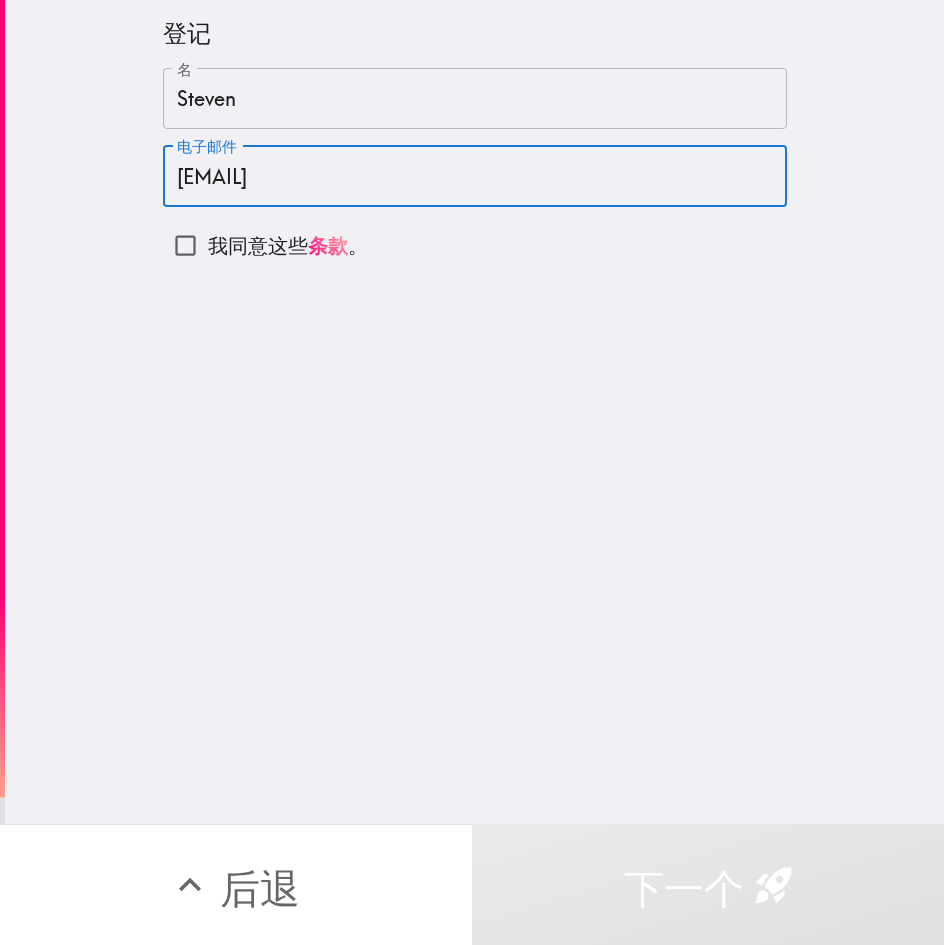 type on "stevensbvivivi@gmail.com" 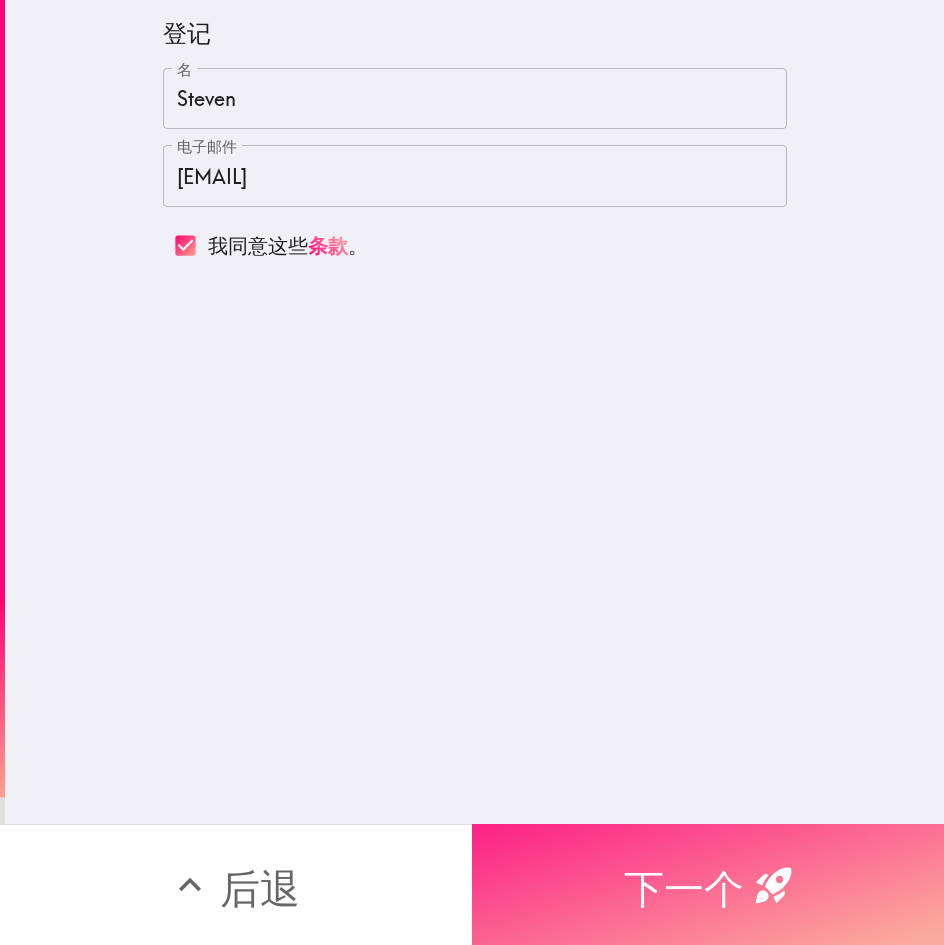 click on "下一个" at bounding box center [684, 888] 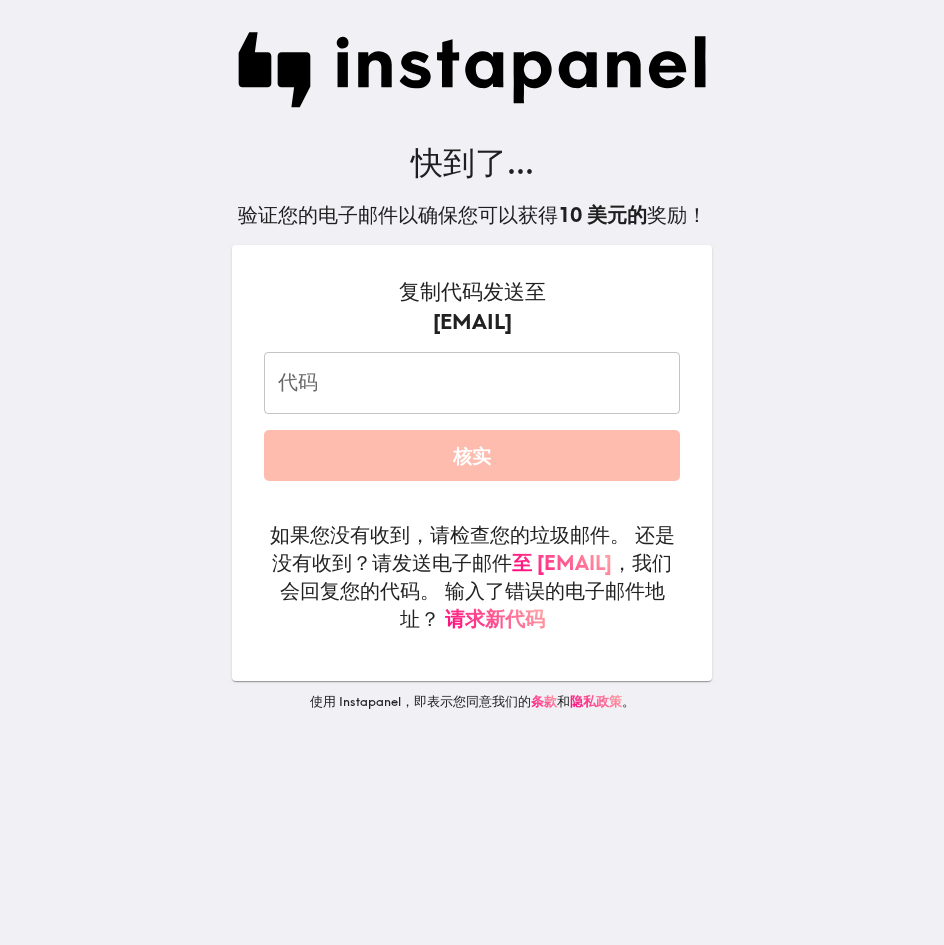 click on "代码" at bounding box center (472, 383) 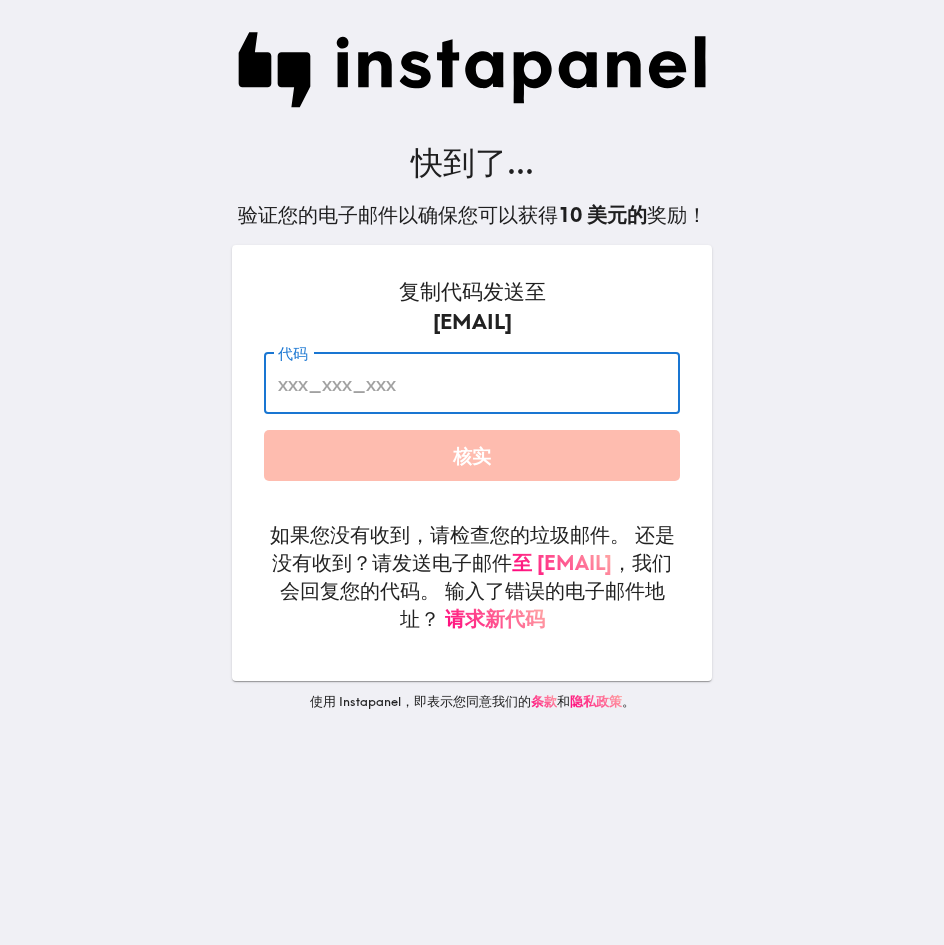 paste on "2BA_fea_mRi" 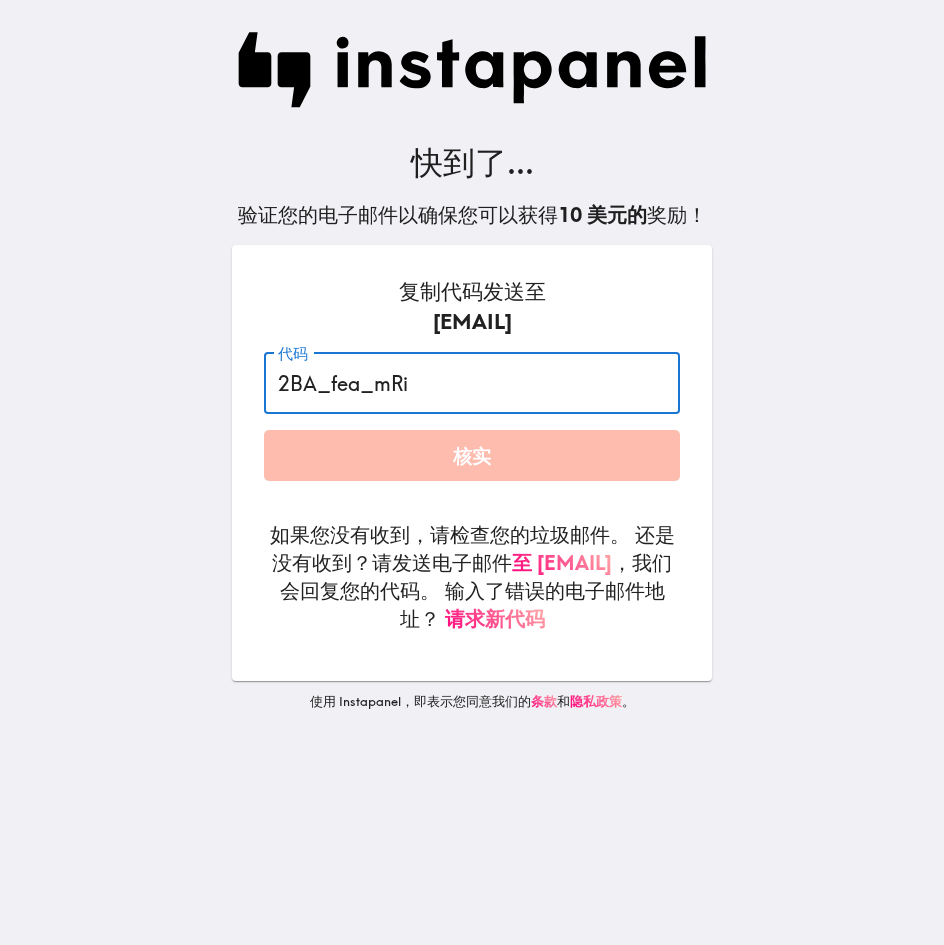 type on "2BA_fea_mRi" 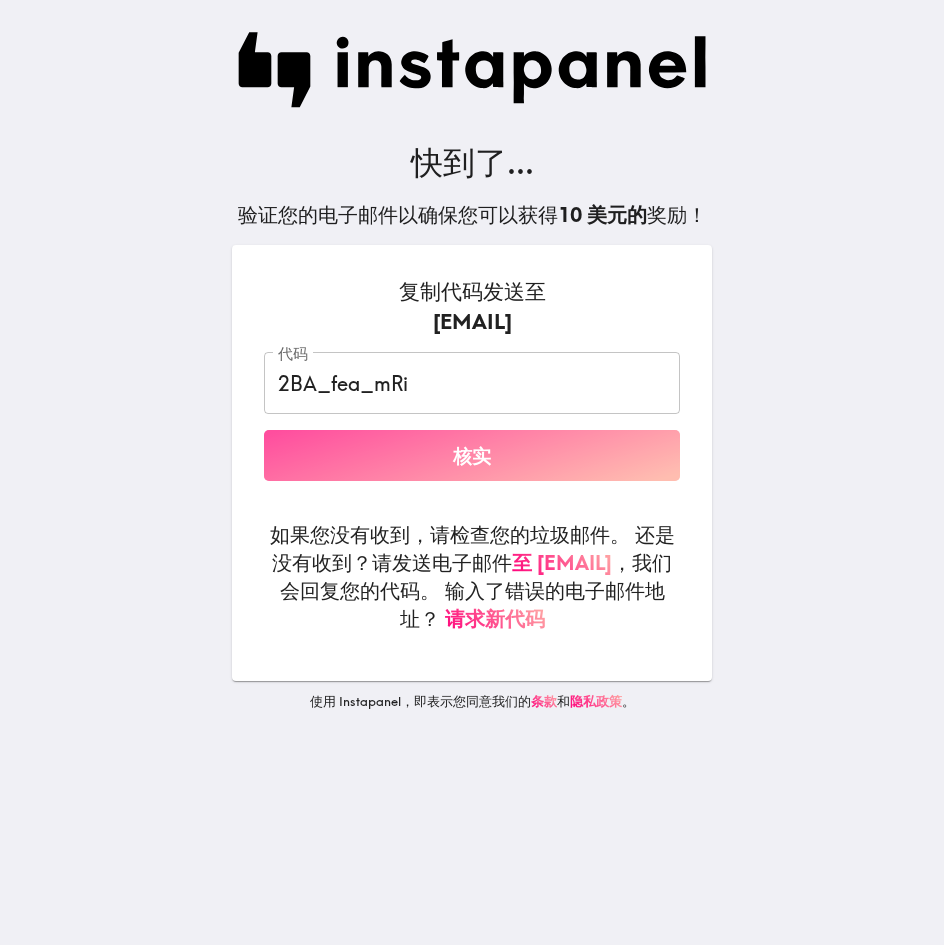 click on "核实" at bounding box center [472, 455] 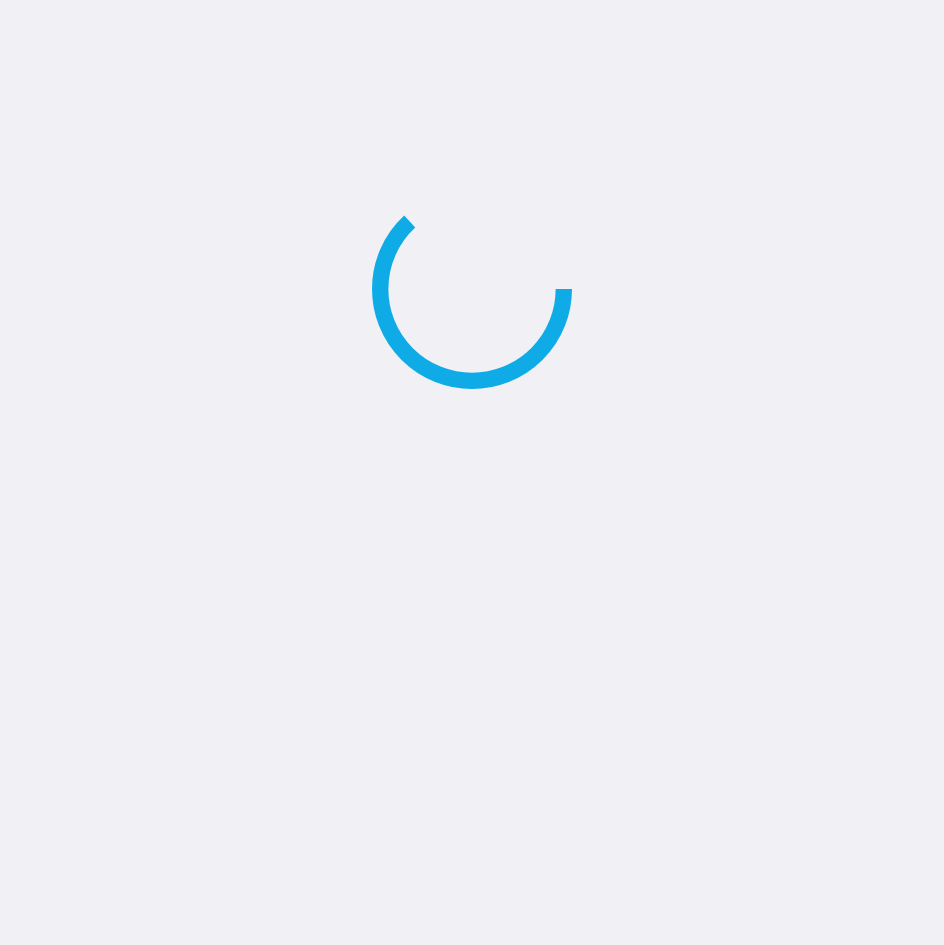 scroll, scrollTop: 0, scrollLeft: 0, axis: both 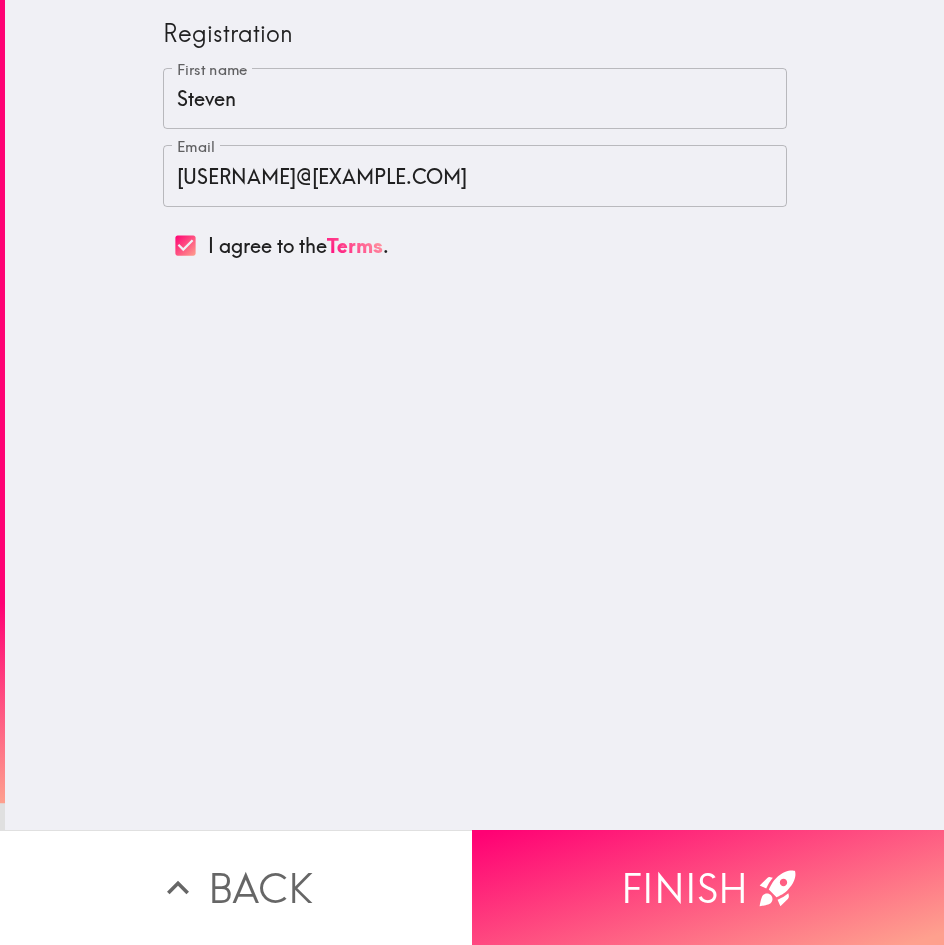 click on "Finish" at bounding box center [708, 887] 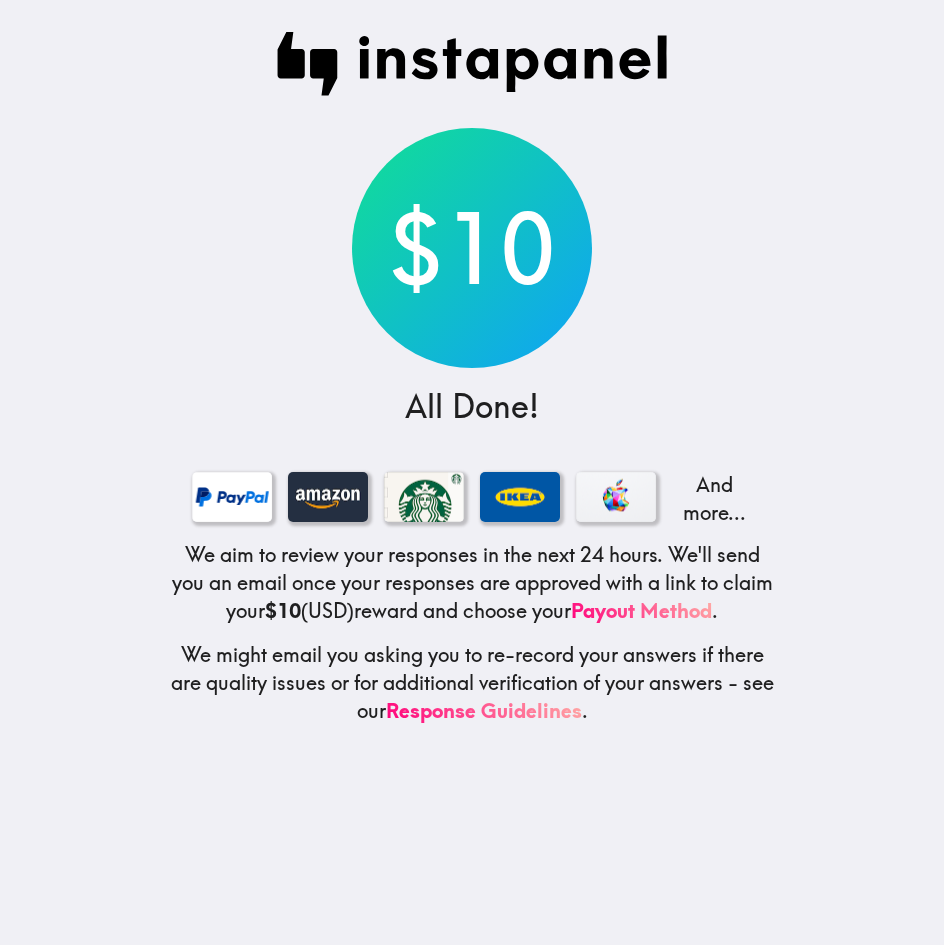 drag, startPoint x: 90, startPoint y: 383, endPoint x: 51, endPoint y: 235, distance: 153.05228 